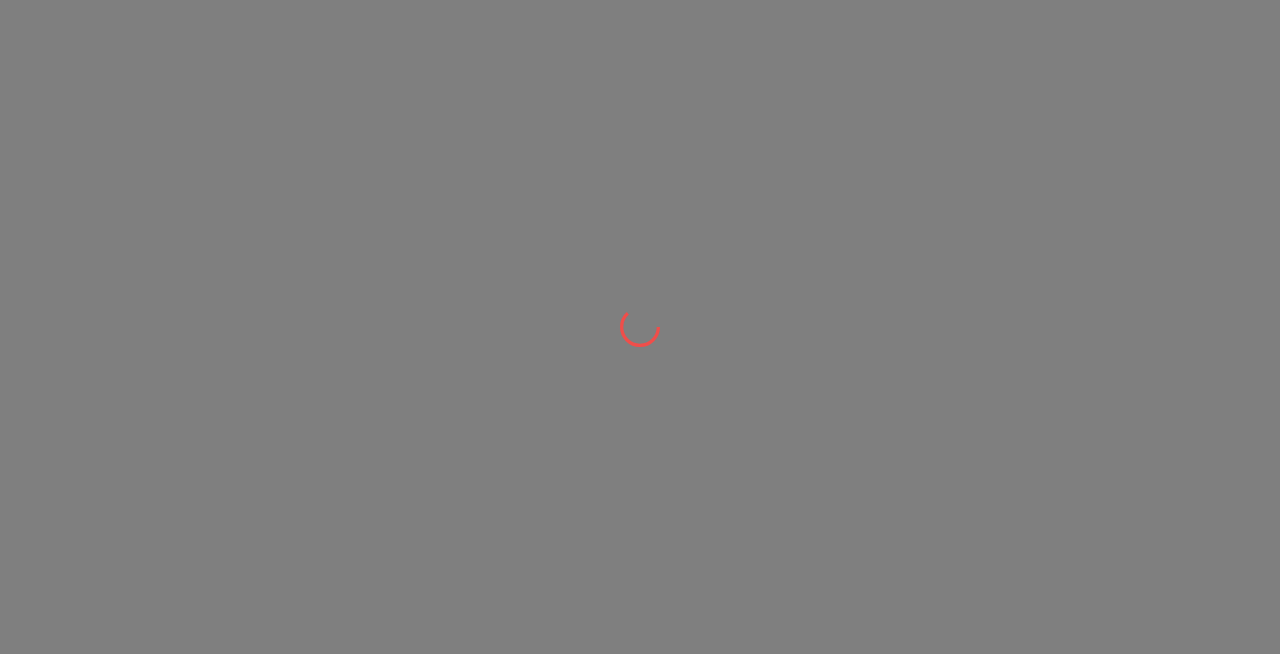 scroll, scrollTop: 0, scrollLeft: 0, axis: both 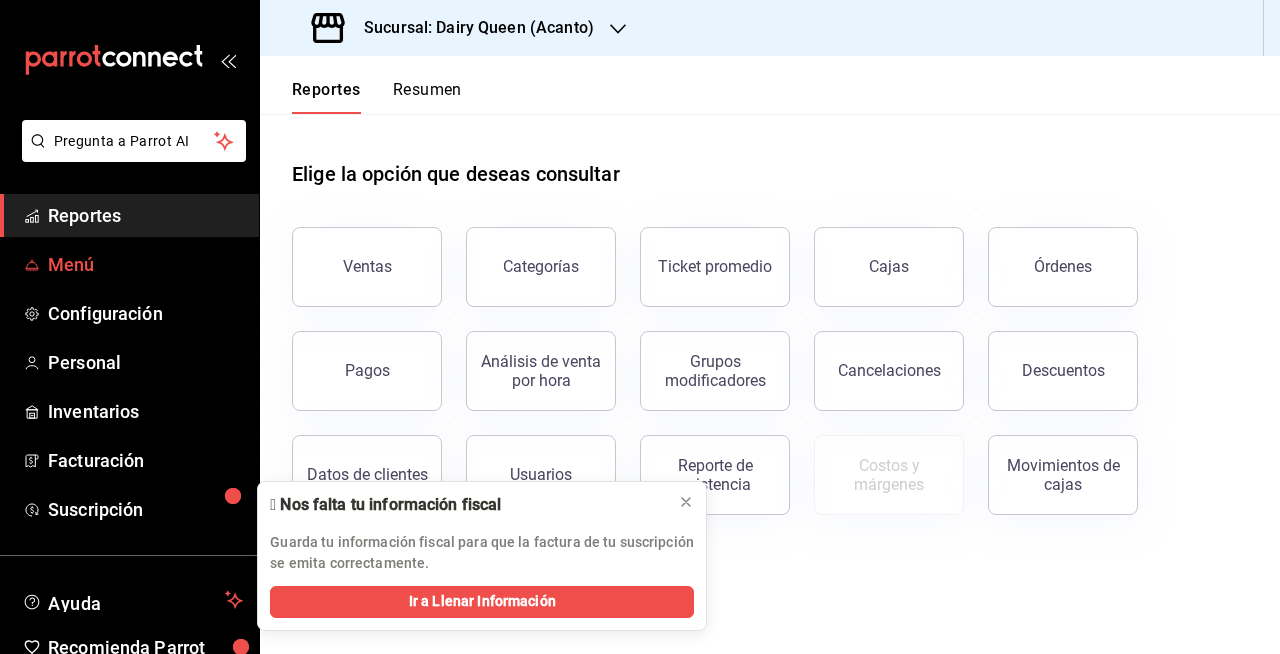 click on "Menú" at bounding box center [145, 264] 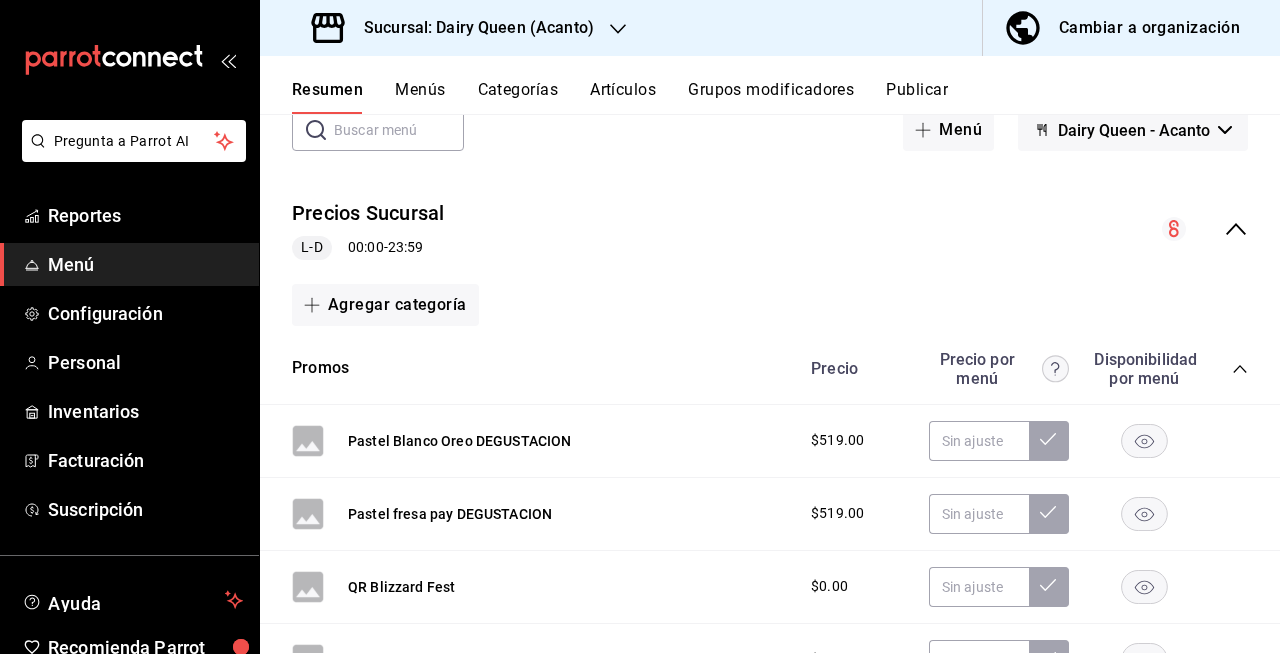 scroll, scrollTop: 0, scrollLeft: 0, axis: both 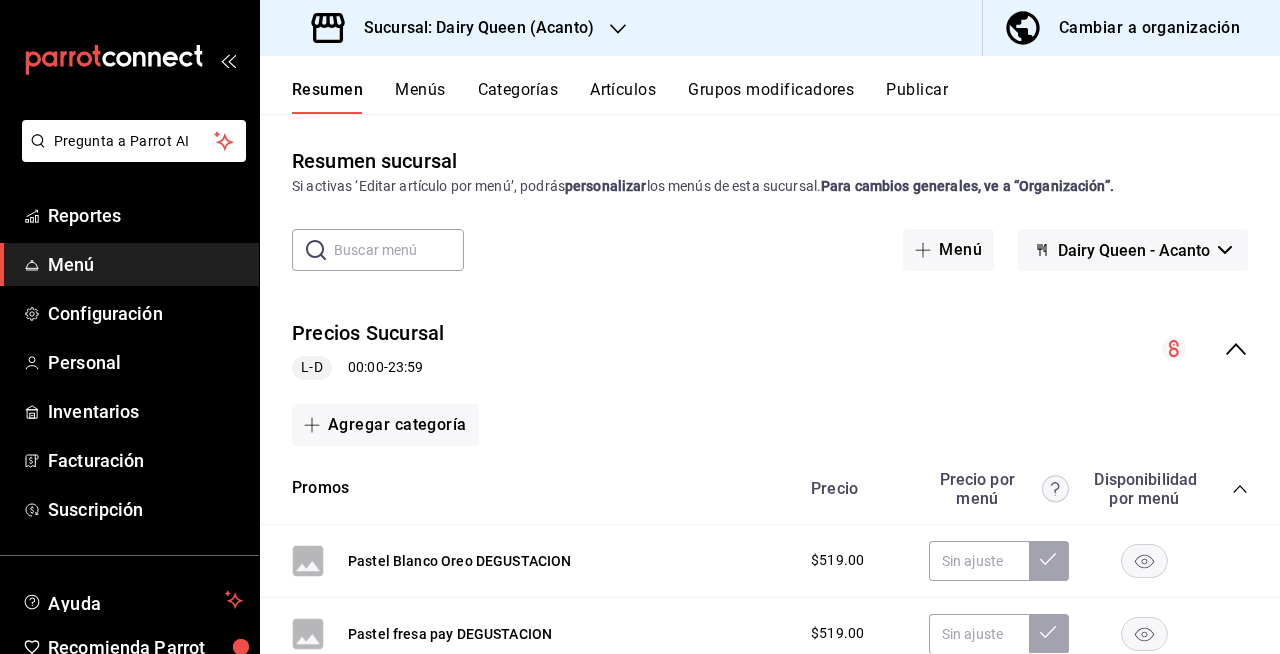 click on "Resumen Menús Categorías Artículos Grupos modificadores Publicar" at bounding box center (770, 85) 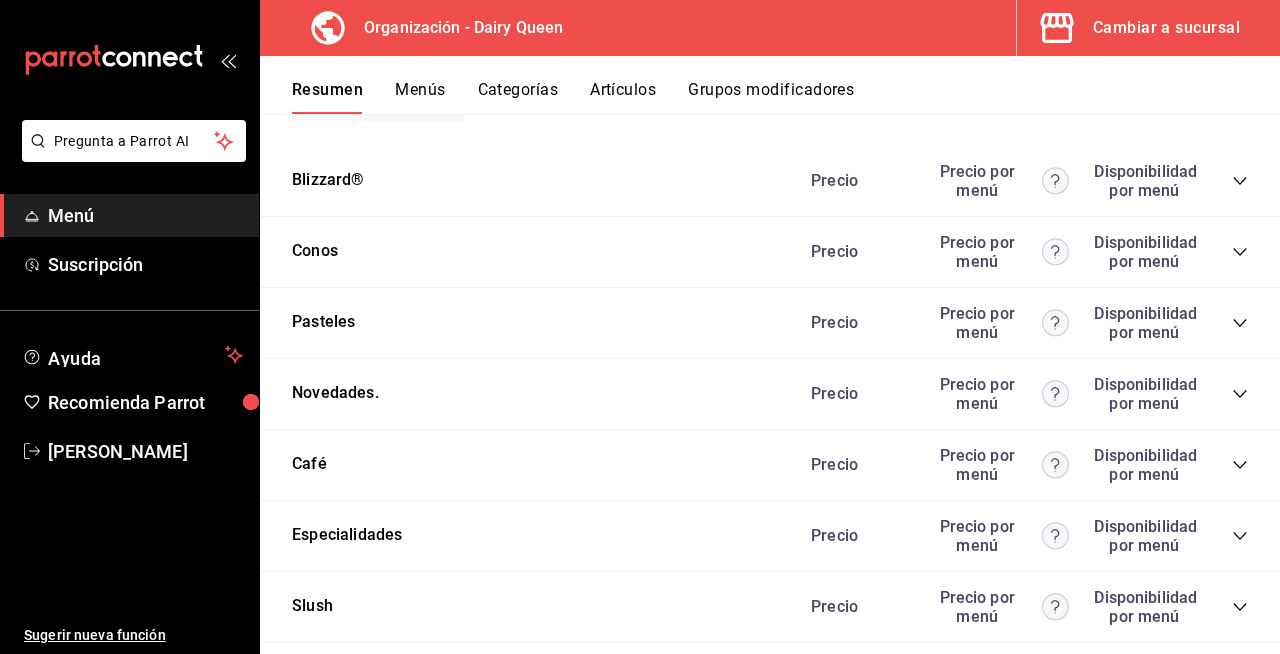 scroll, scrollTop: 1218, scrollLeft: 0, axis: vertical 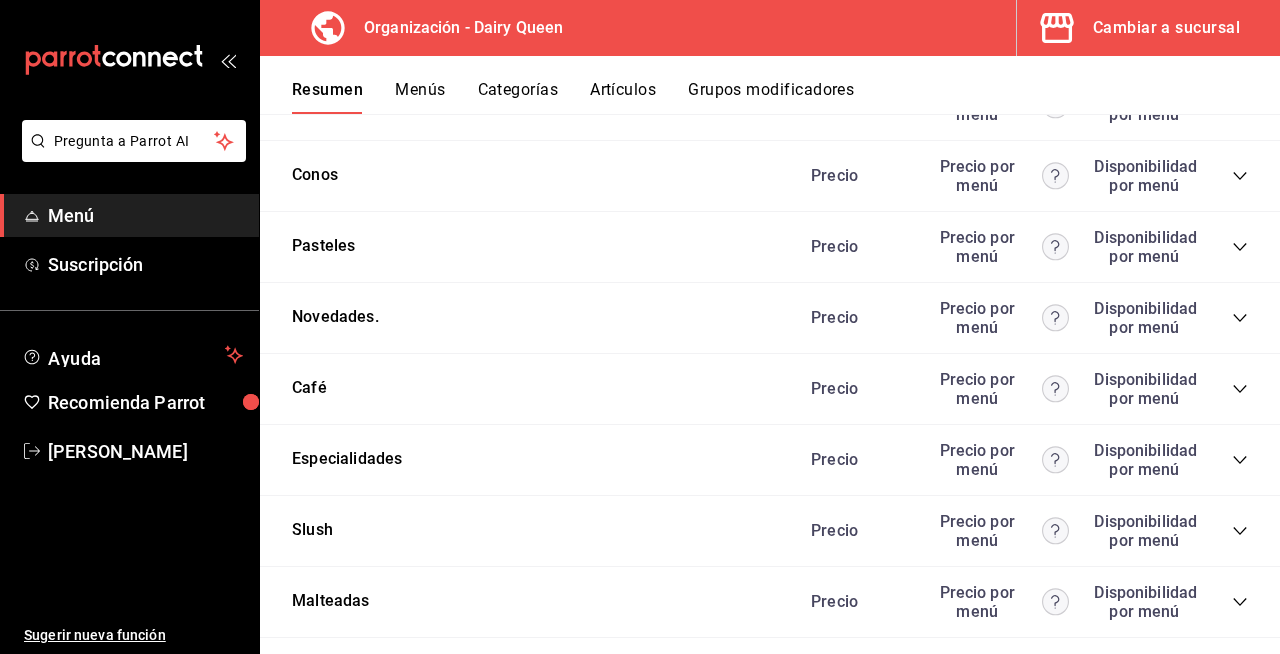 click 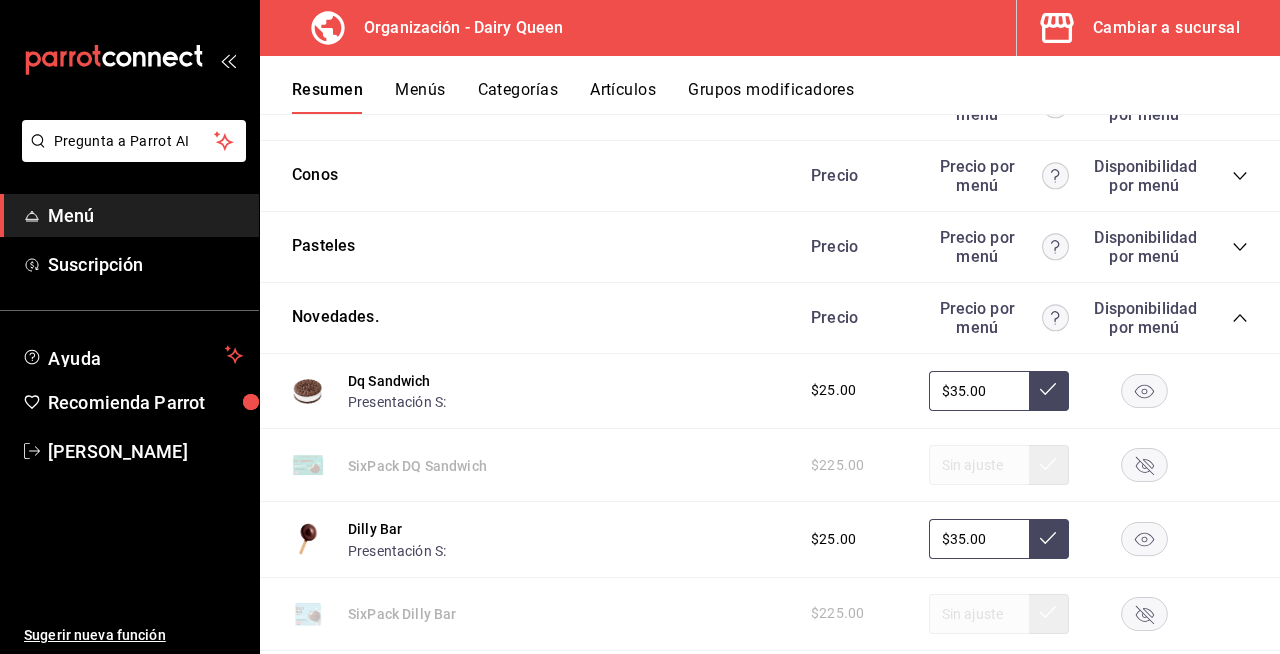 click 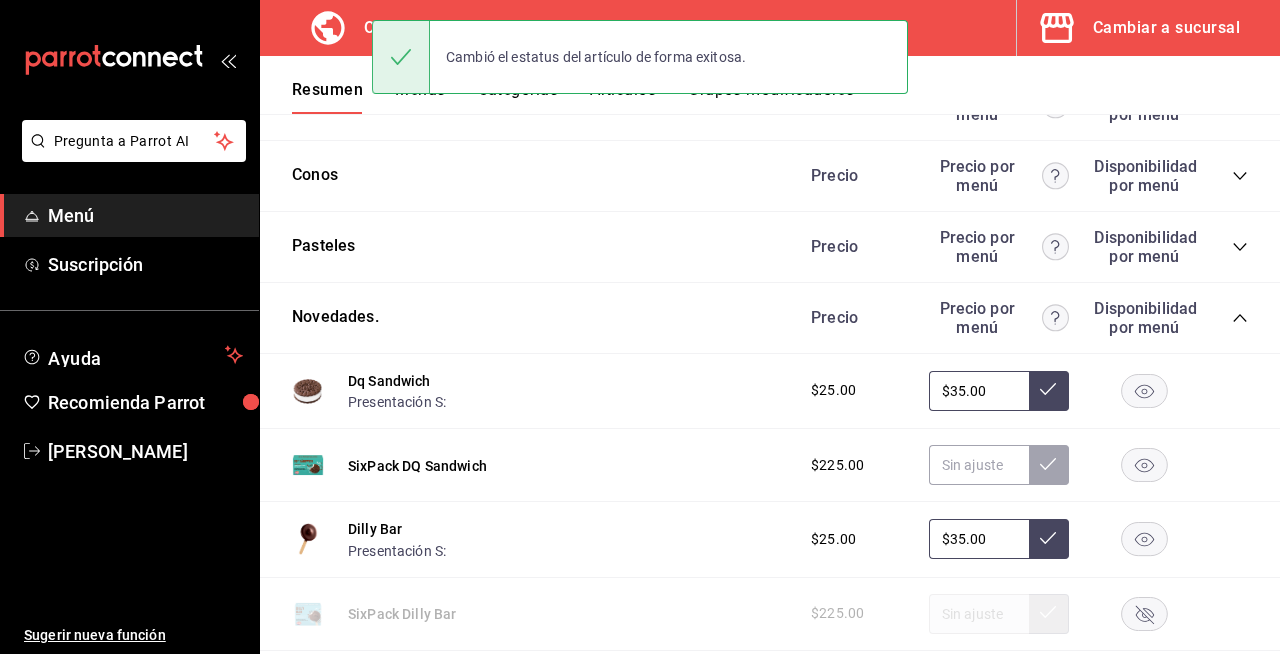 click 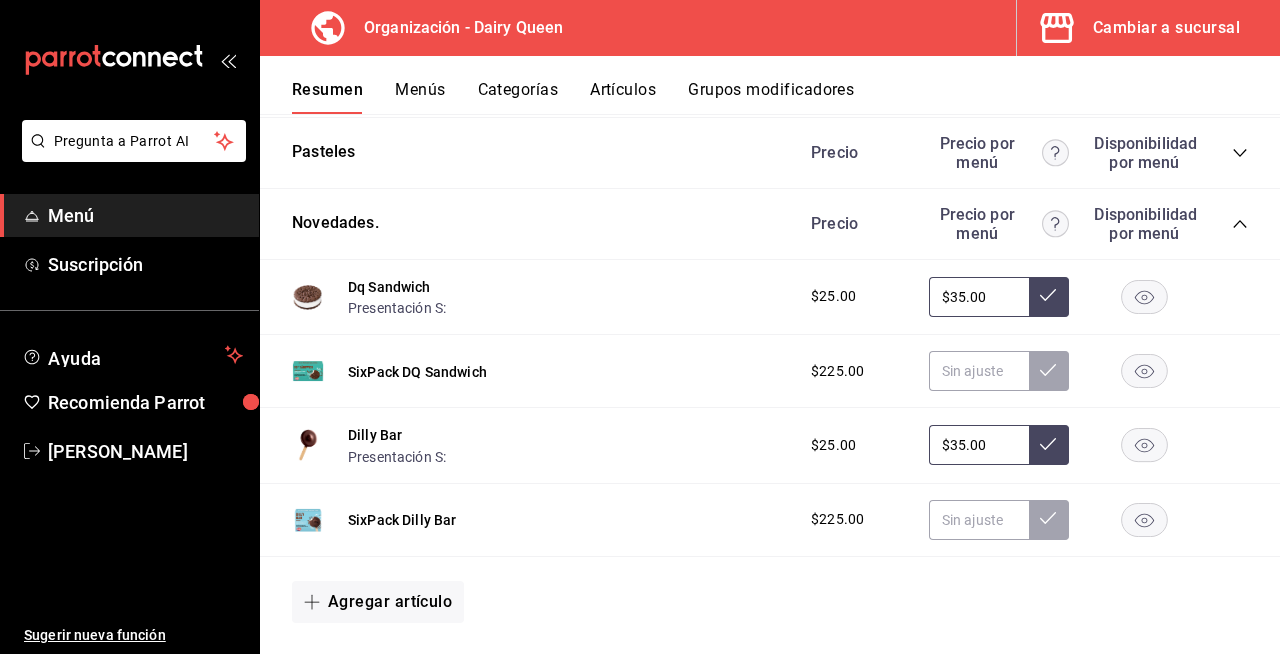 scroll, scrollTop: 1388, scrollLeft: 0, axis: vertical 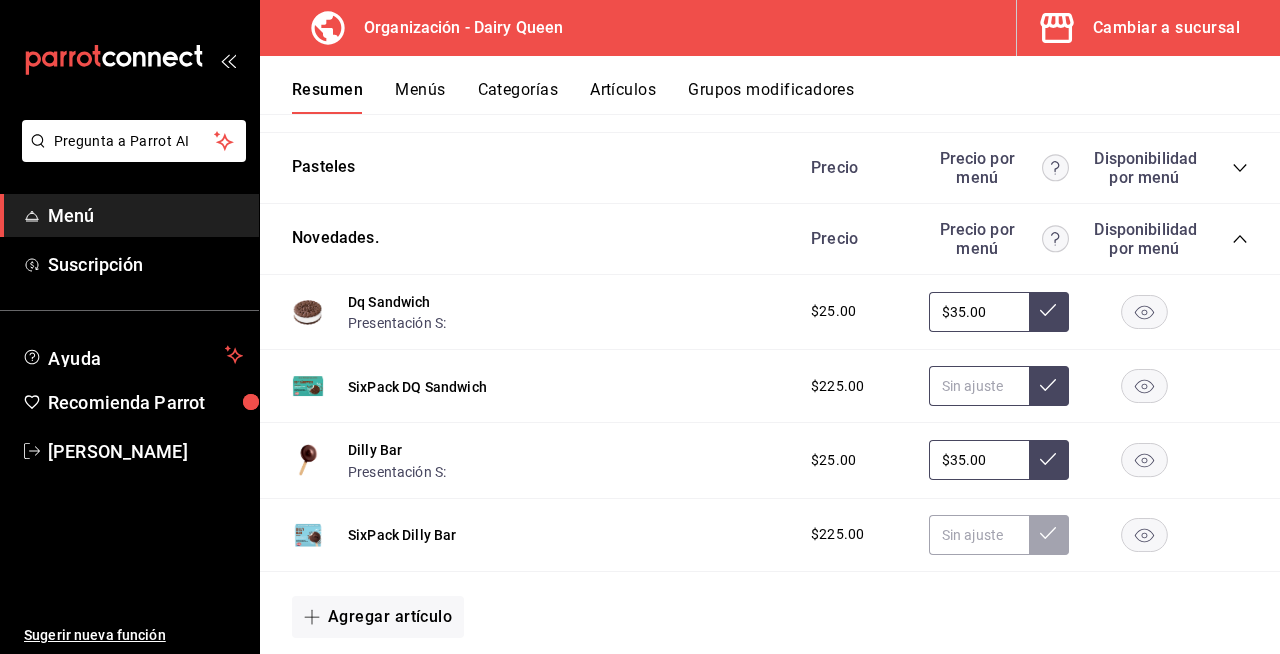 click at bounding box center [979, 386] 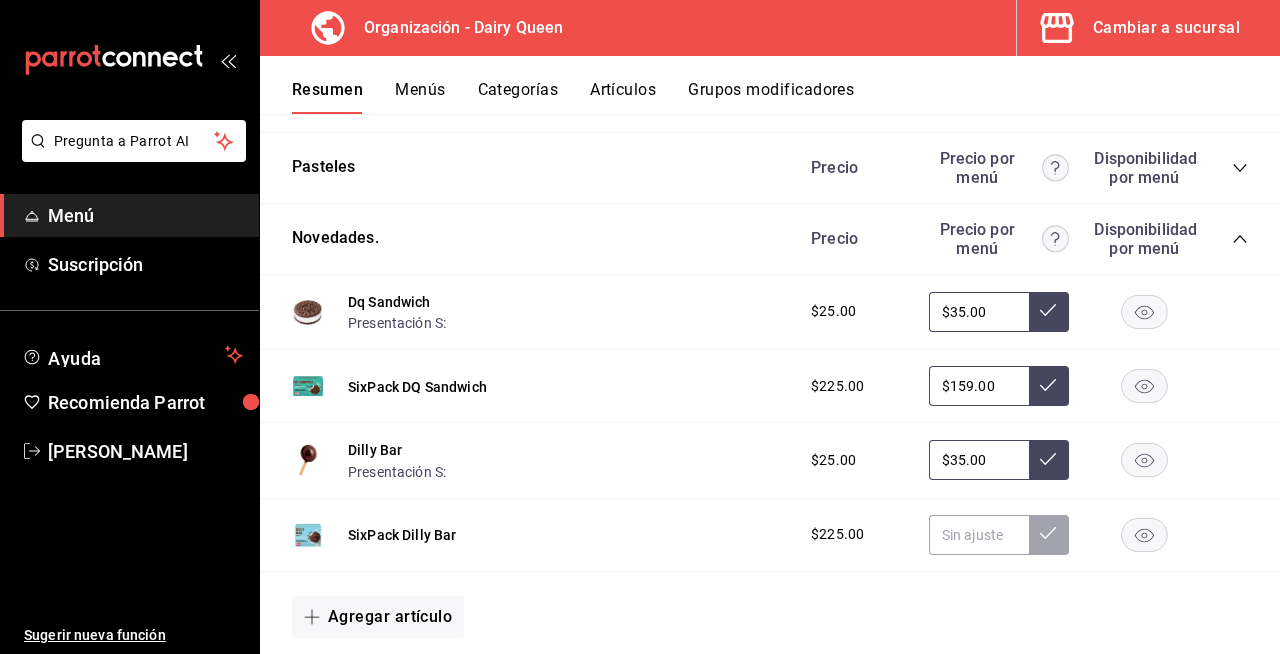 type on "$159.00" 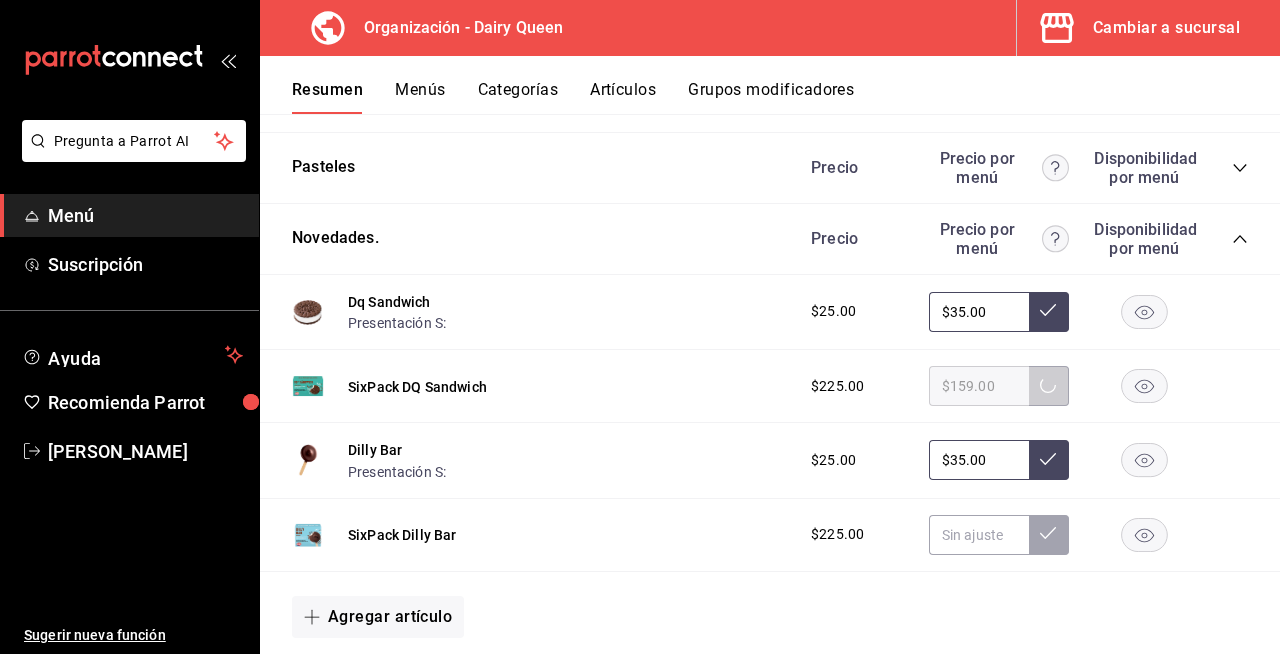 click on "$35.00" at bounding box center (979, 460) 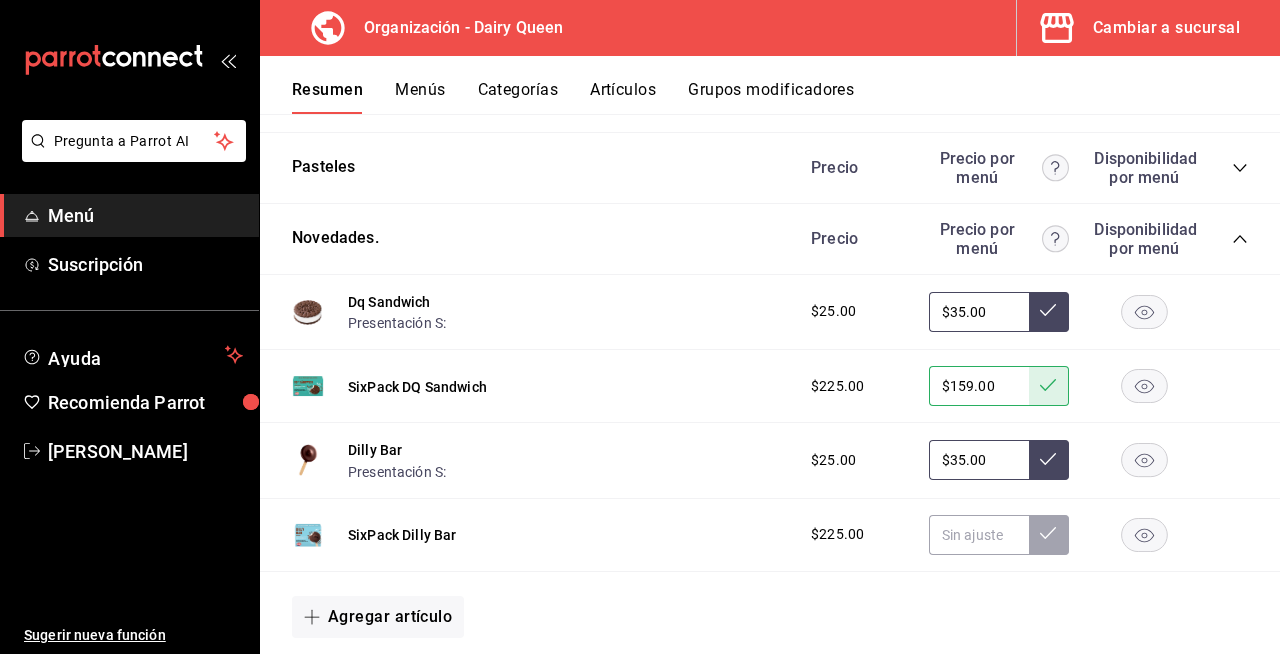 click on "$35.00" at bounding box center [979, 460] 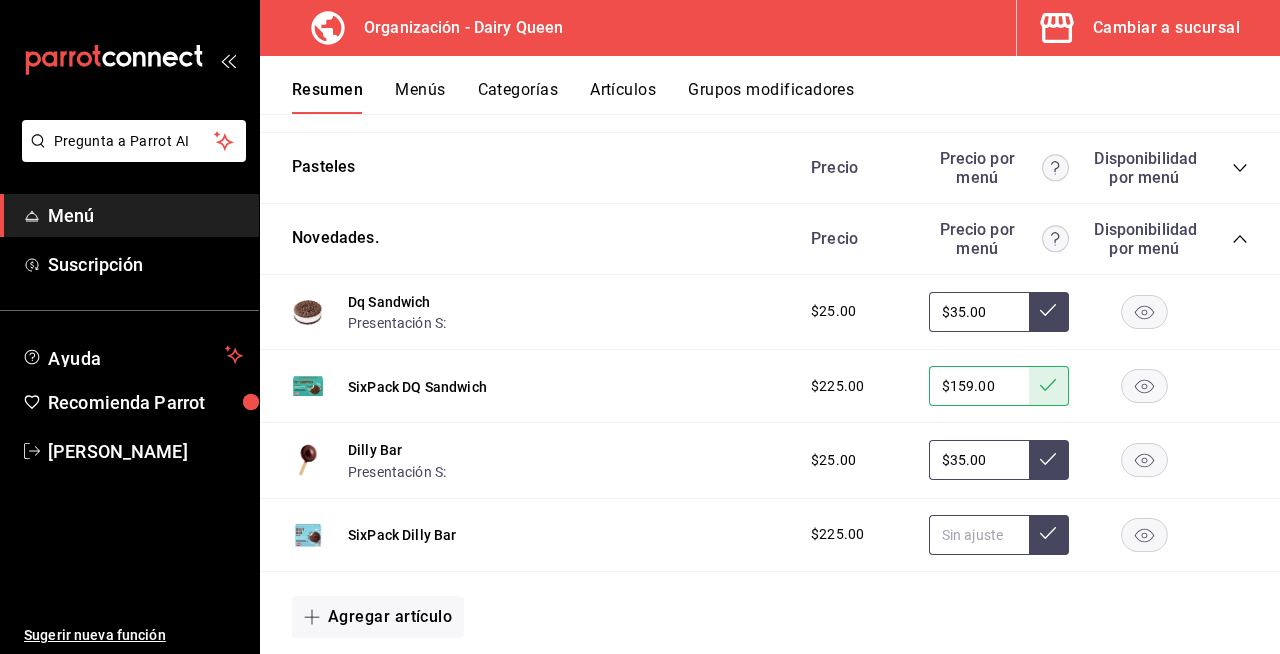 click at bounding box center [979, 535] 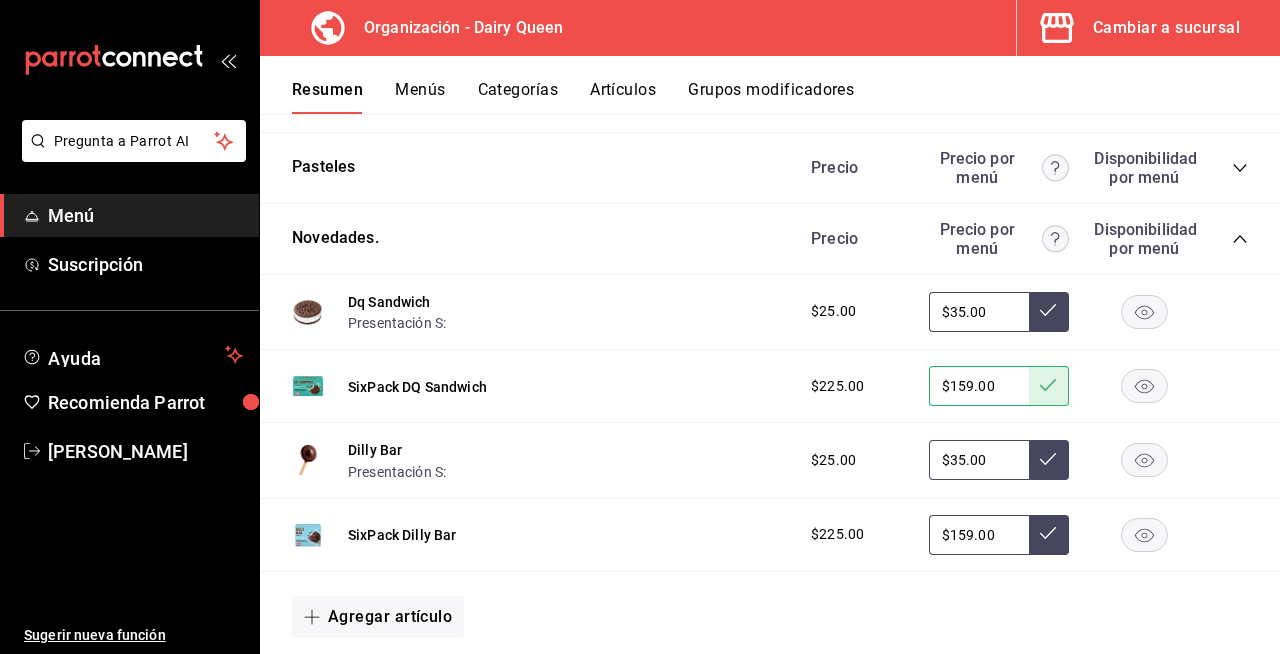 type on "$159.00" 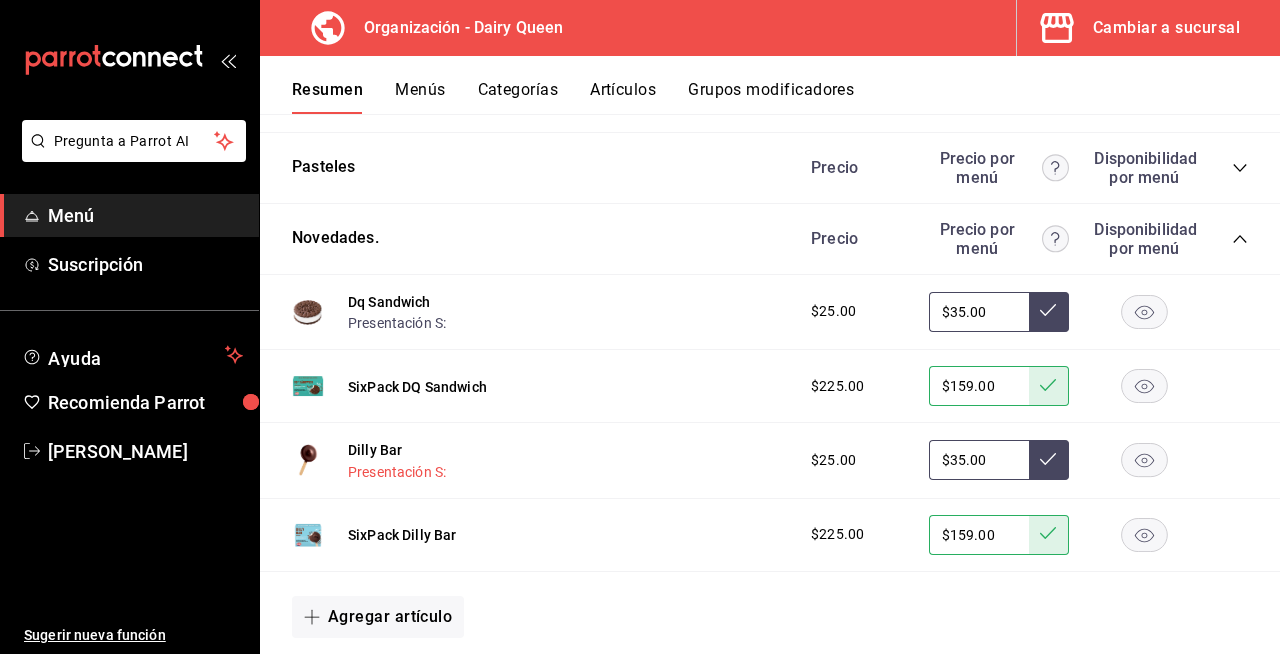 click on "Presentación S:" at bounding box center [397, 472] 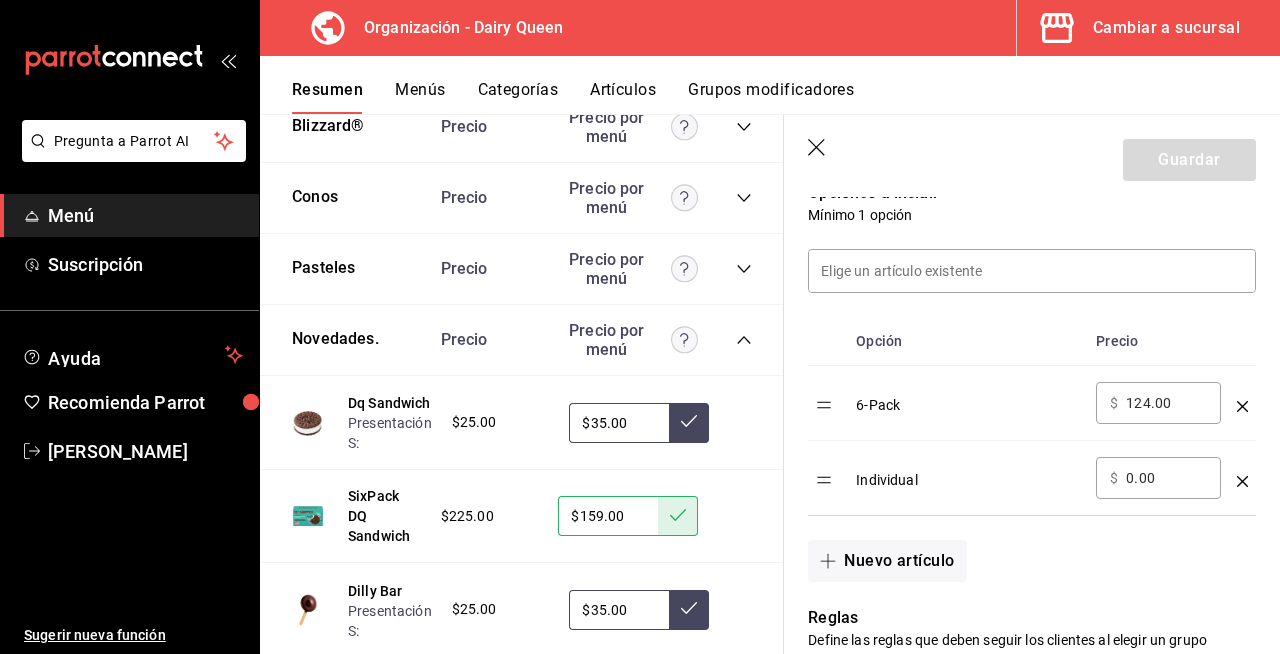 scroll, scrollTop: 541, scrollLeft: 0, axis: vertical 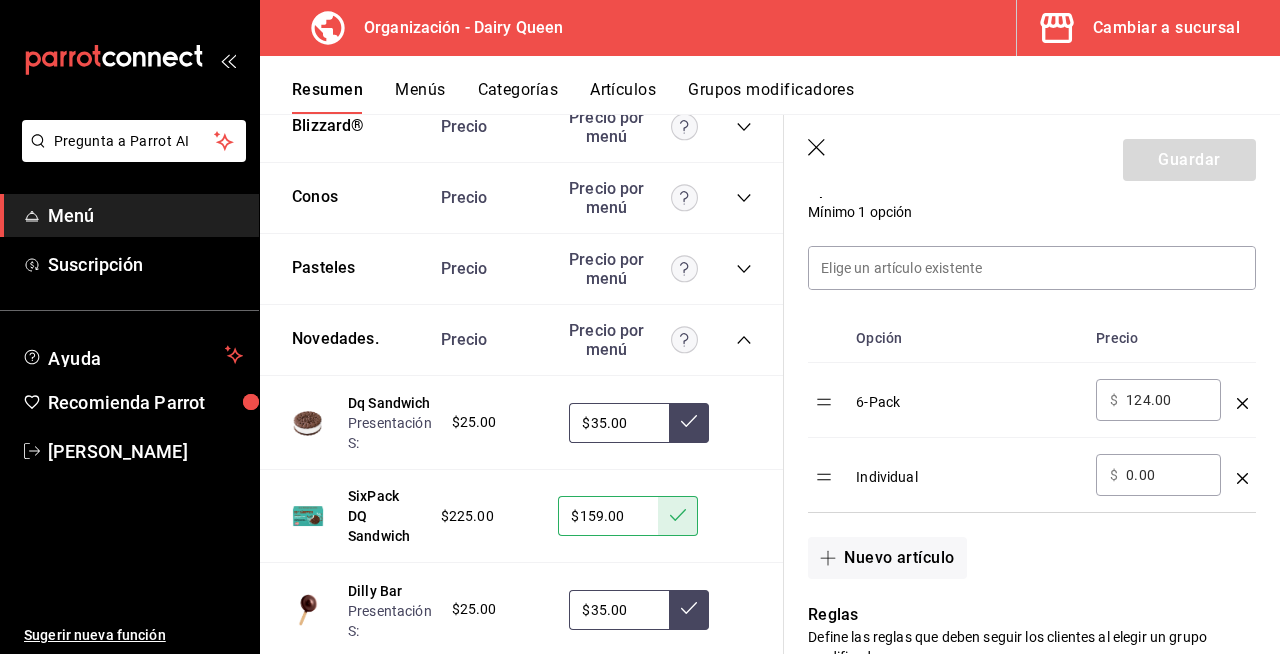 click 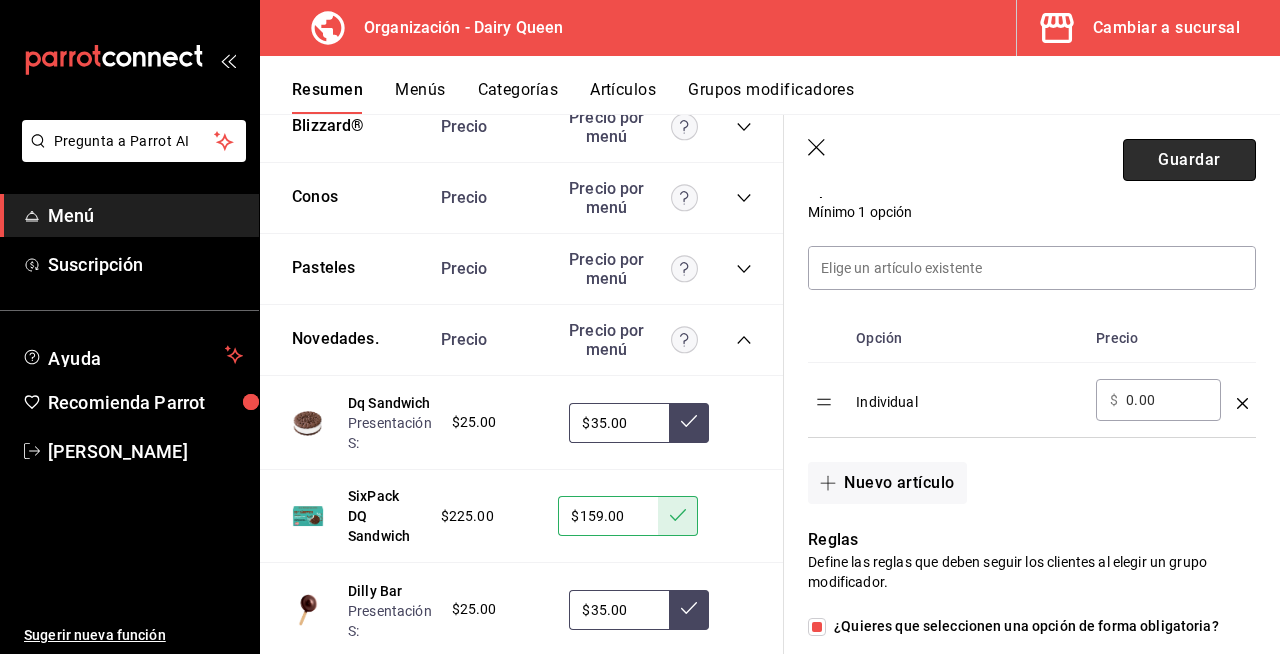 click on "Guardar" at bounding box center (1189, 160) 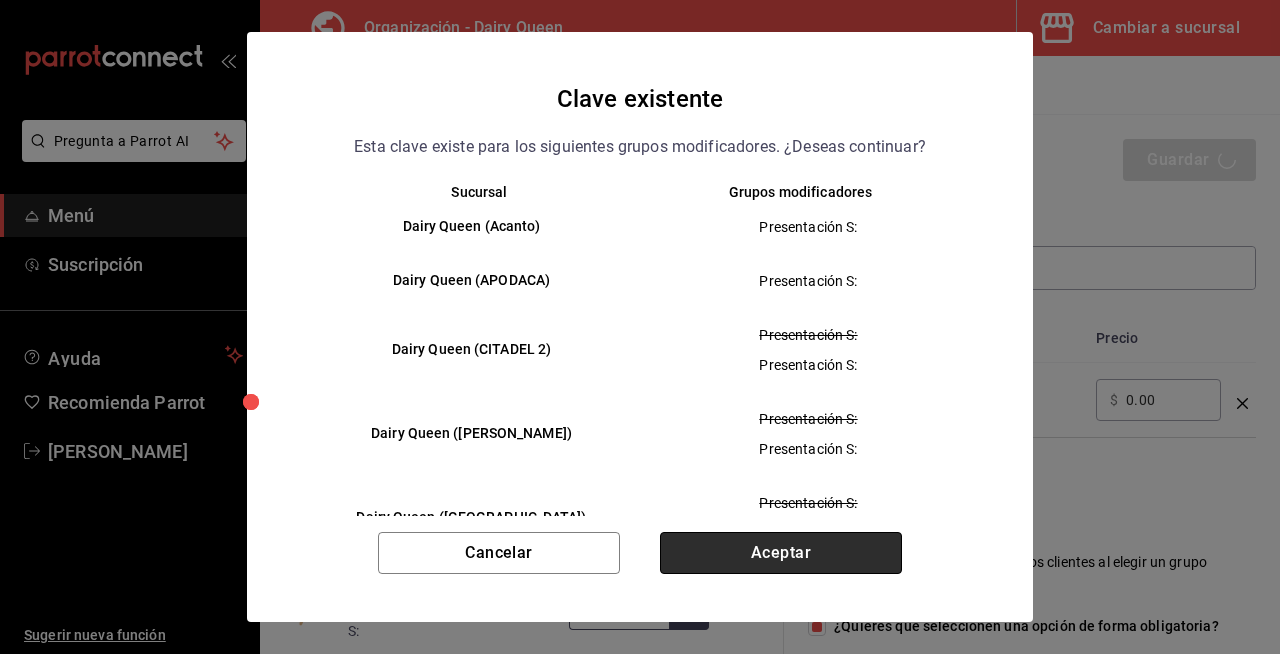 click on "Aceptar" at bounding box center [781, 553] 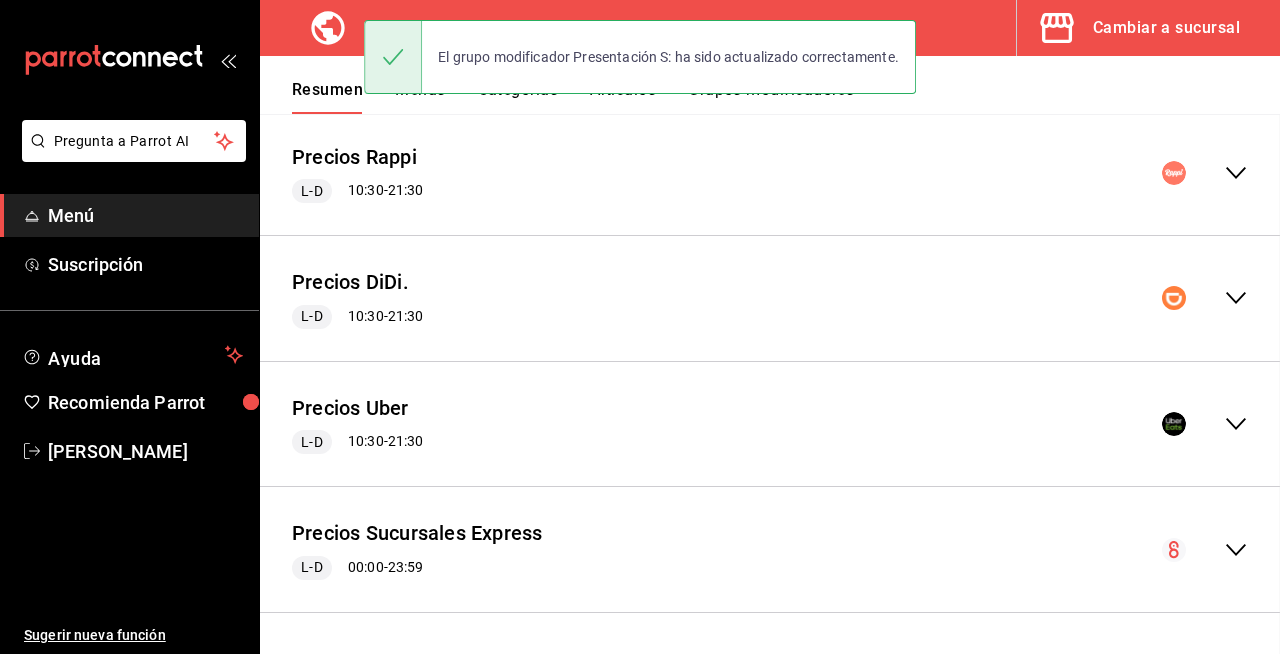 scroll, scrollTop: 0, scrollLeft: 0, axis: both 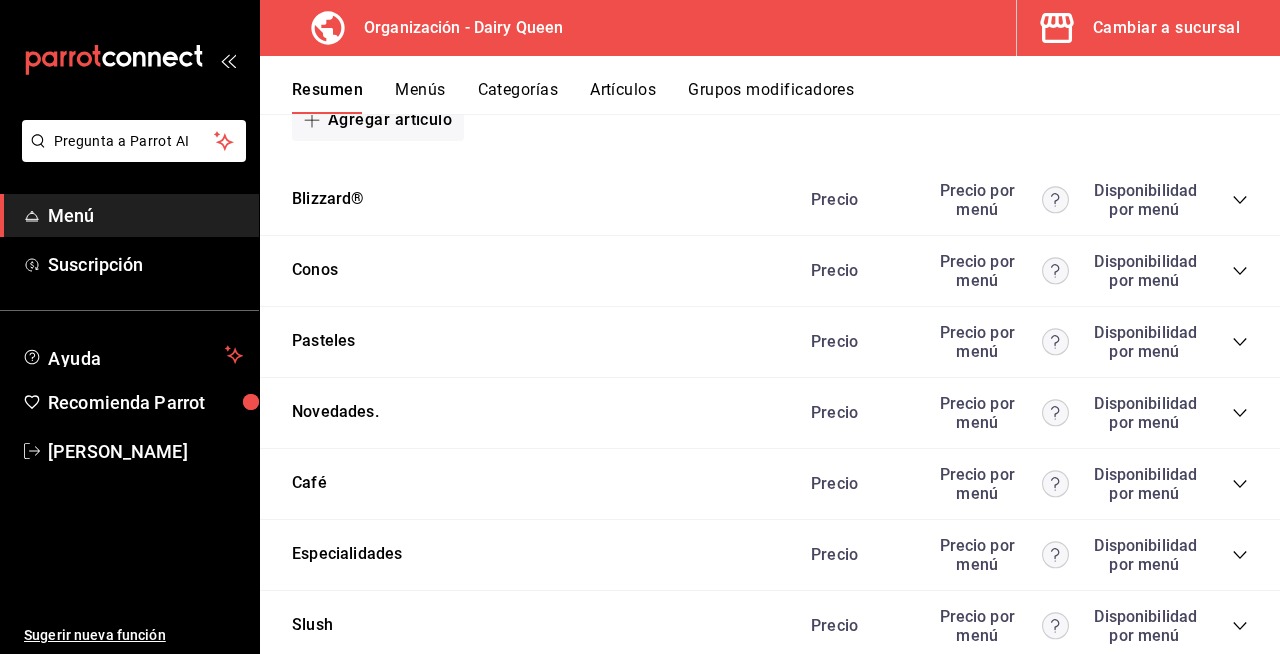 click 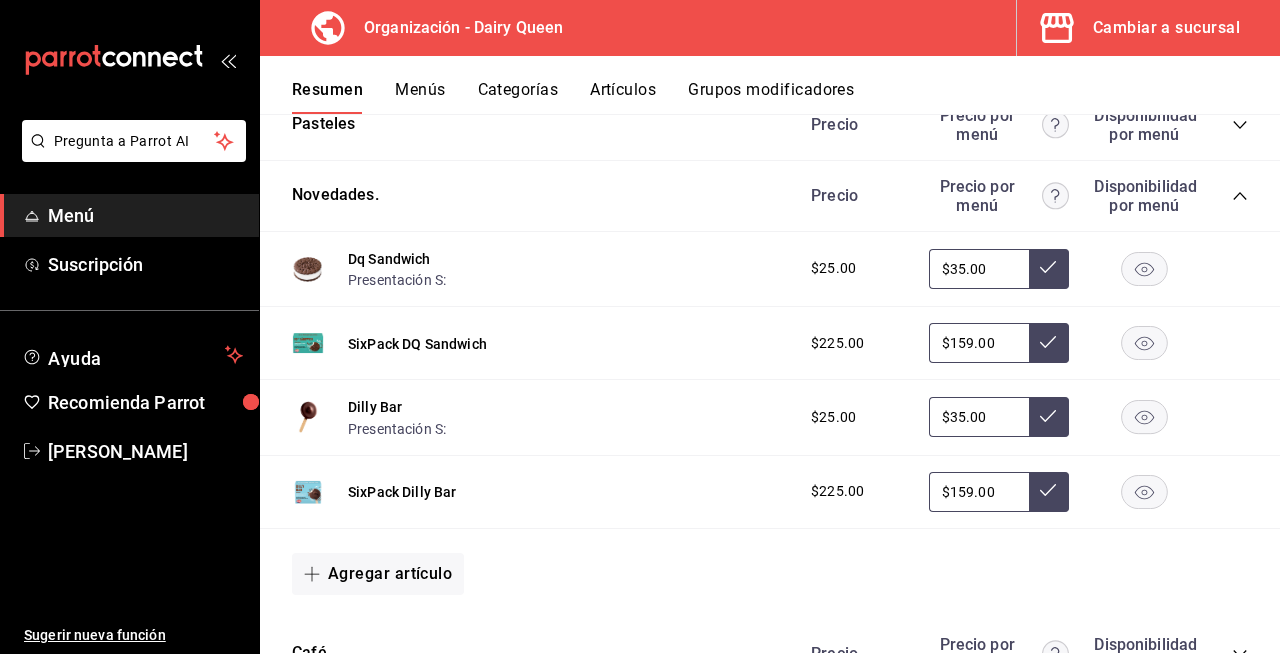 scroll, scrollTop: 1427, scrollLeft: 0, axis: vertical 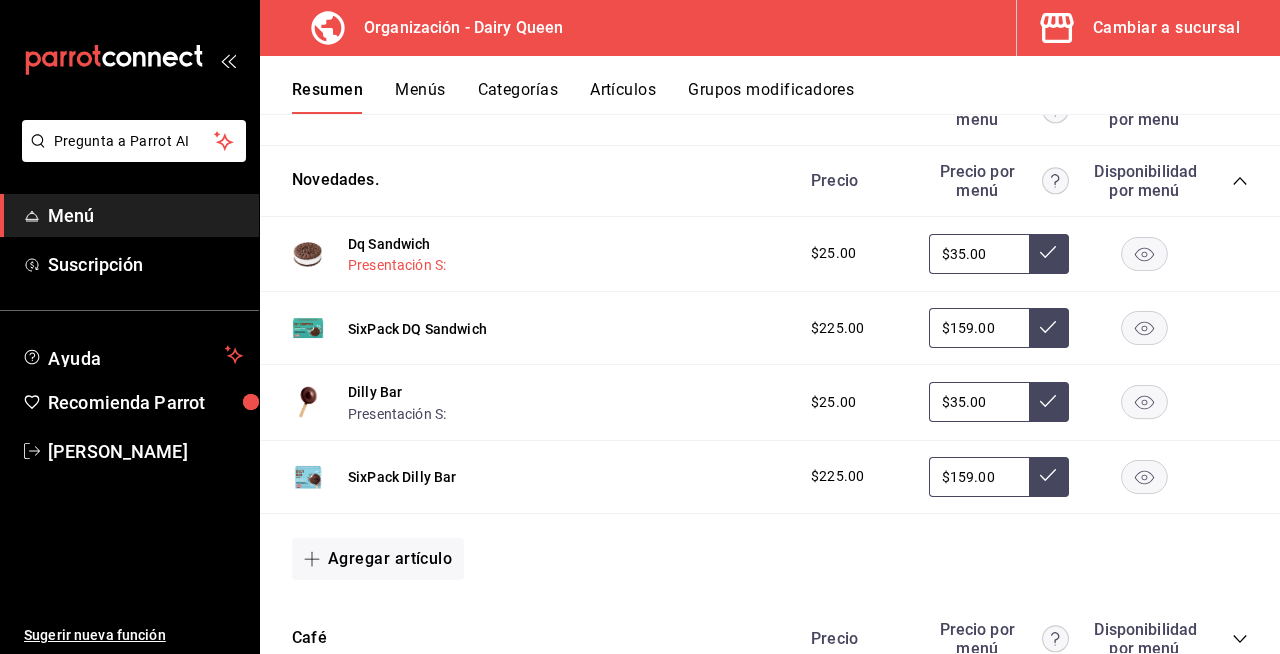 click on "Presentación S:" at bounding box center (397, 265) 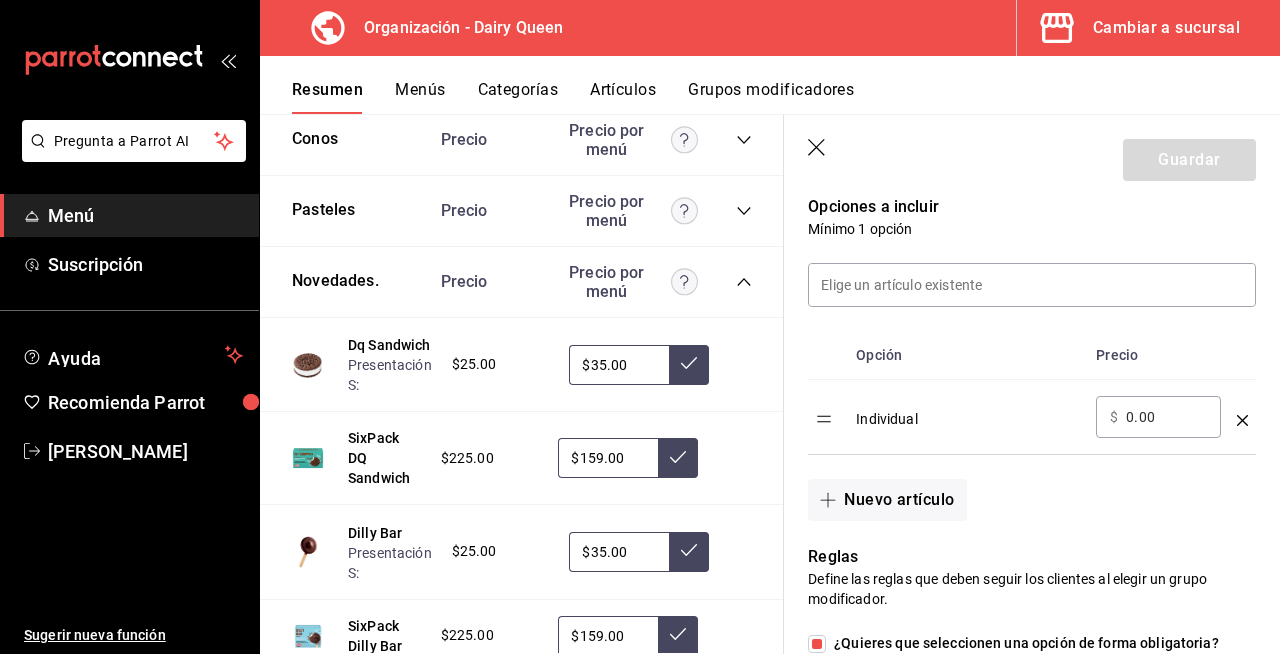 scroll, scrollTop: 532, scrollLeft: 0, axis: vertical 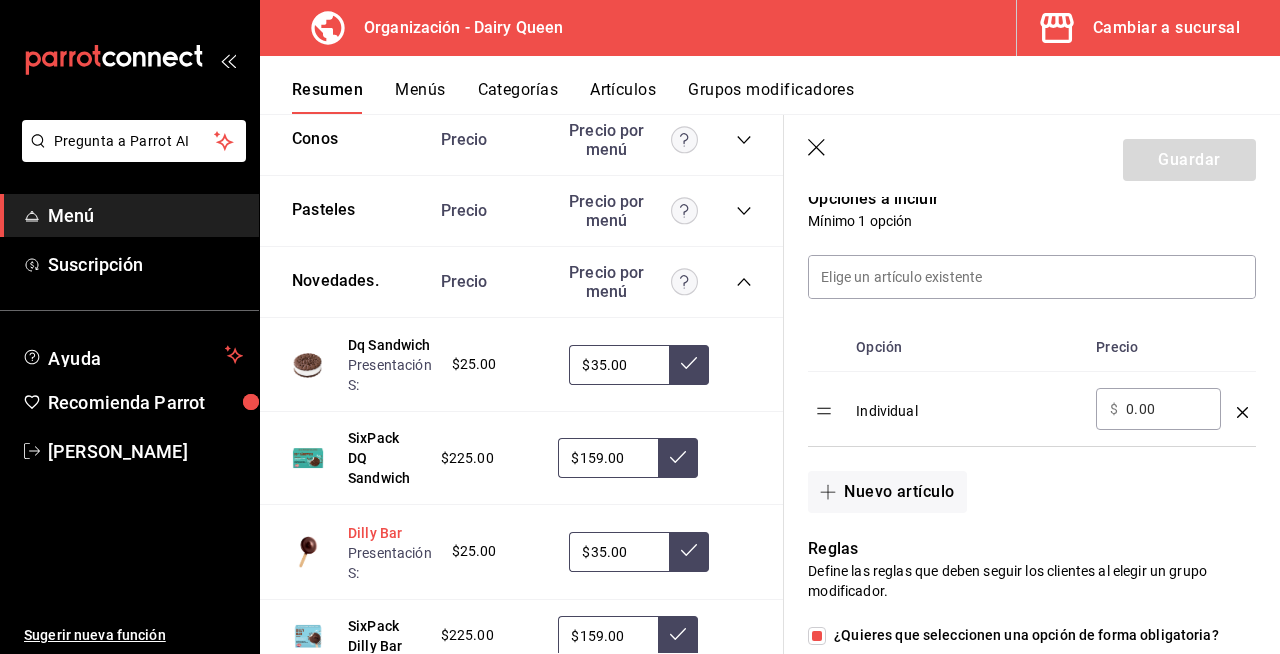click on "Dilly Bar" at bounding box center (375, 533) 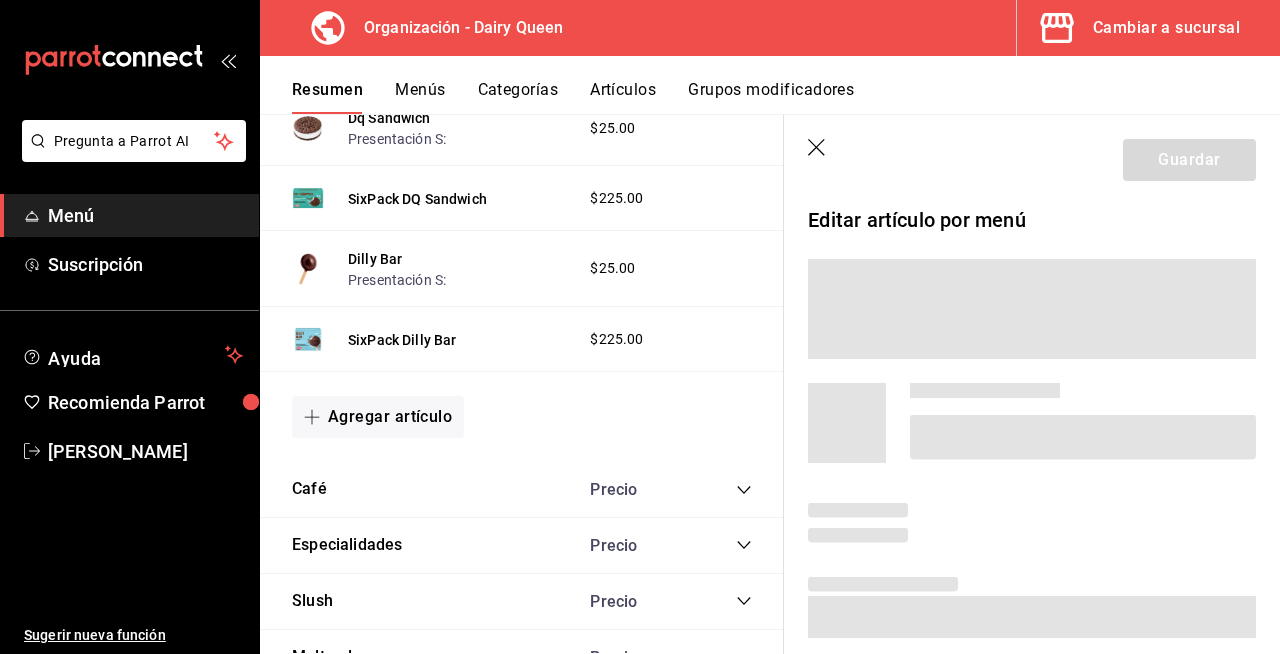 scroll, scrollTop: 1212, scrollLeft: 0, axis: vertical 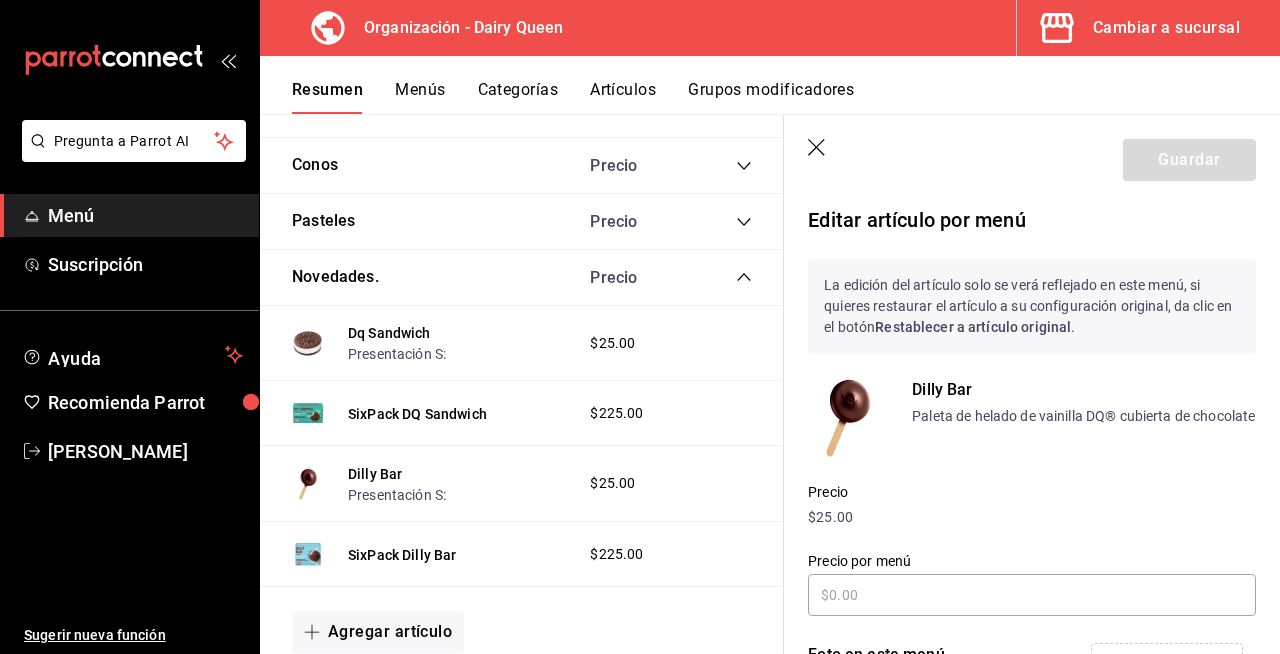 type on "$35.00" 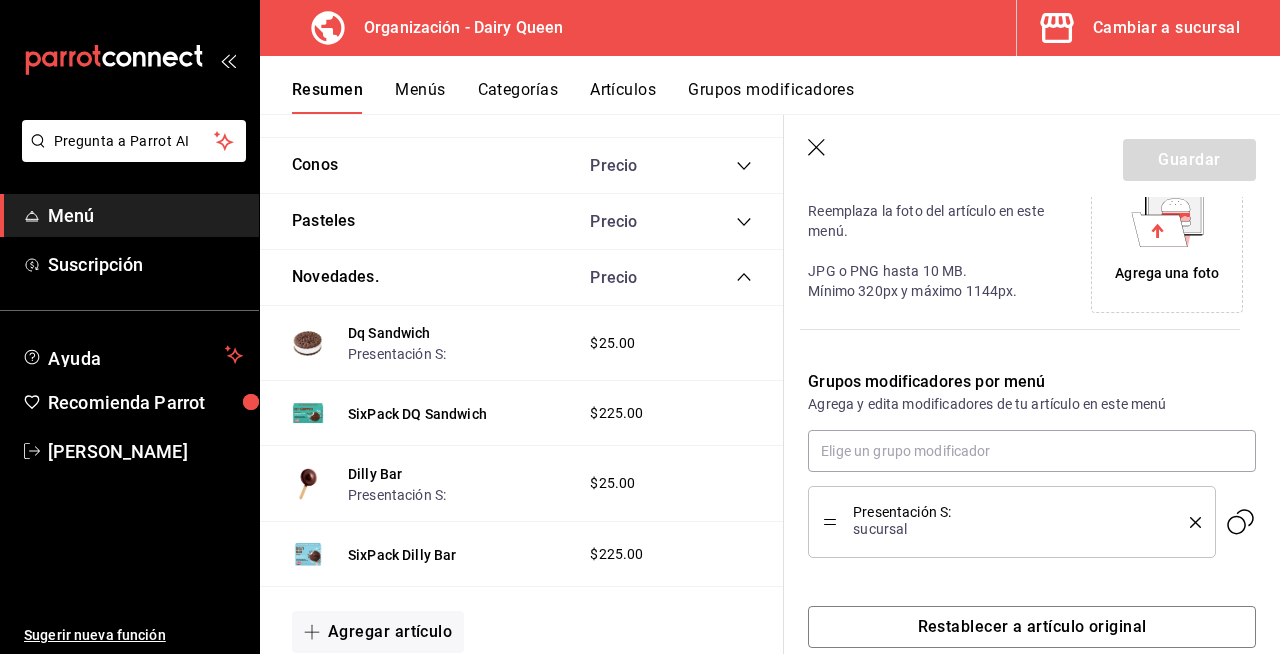 scroll, scrollTop: 514, scrollLeft: 0, axis: vertical 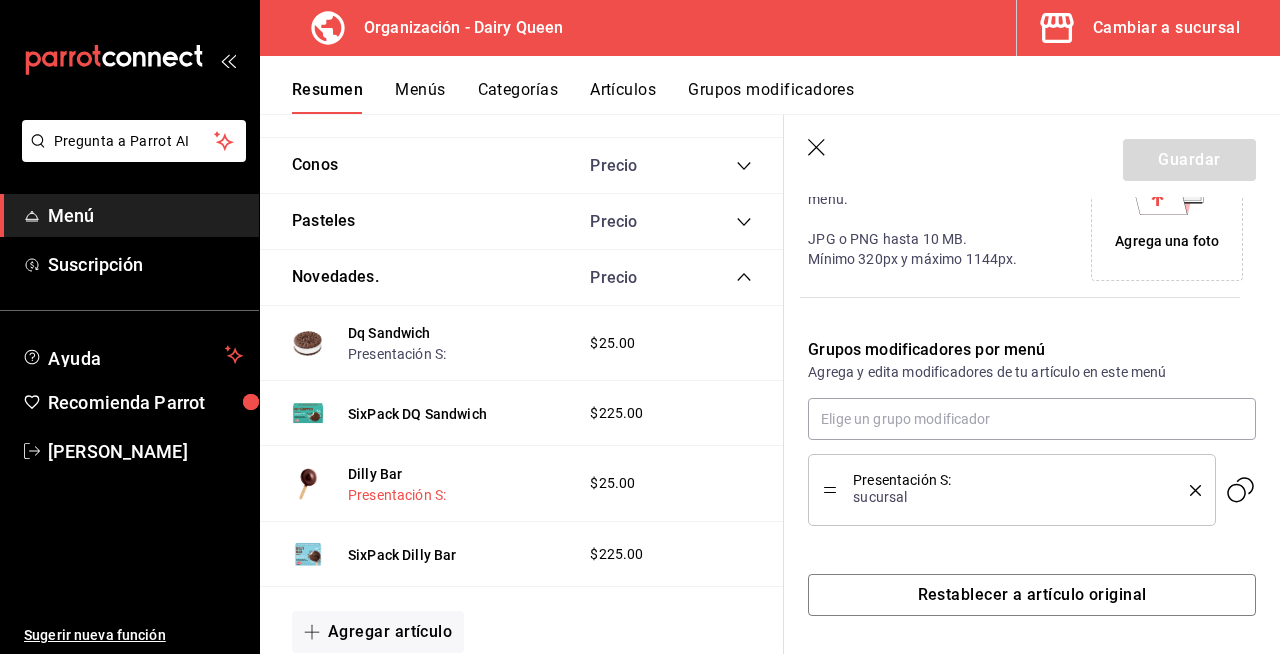 click on "Presentación S:" at bounding box center [397, 495] 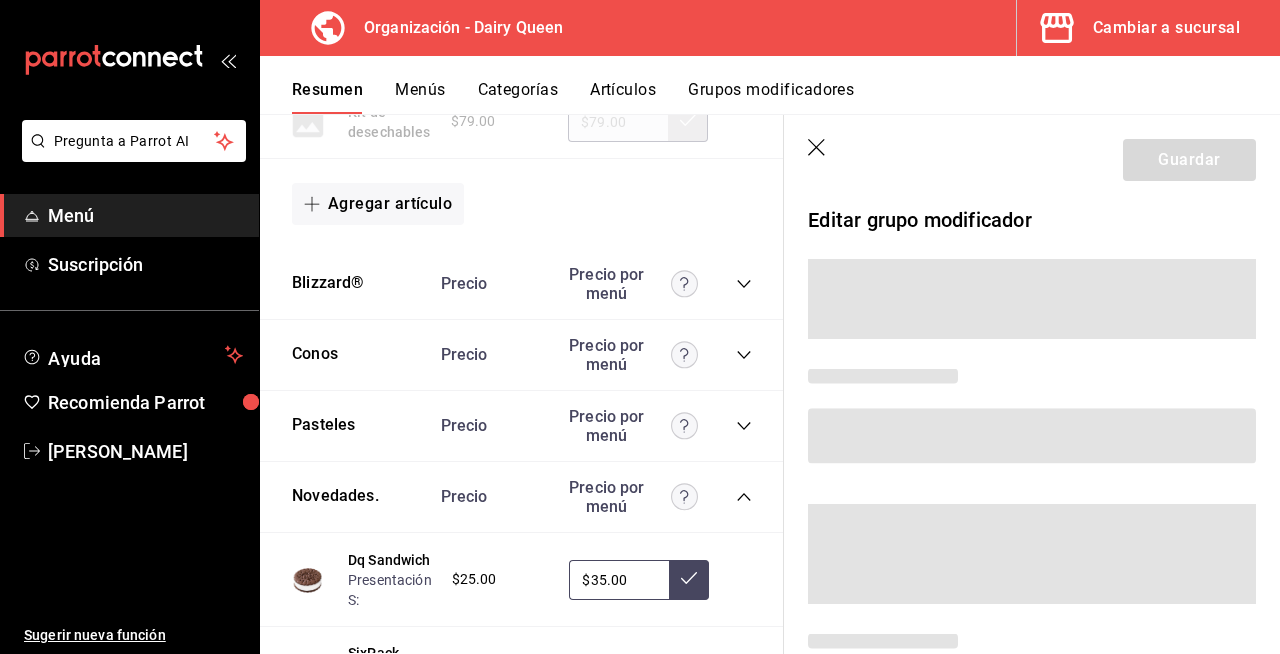 scroll, scrollTop: 1427, scrollLeft: 0, axis: vertical 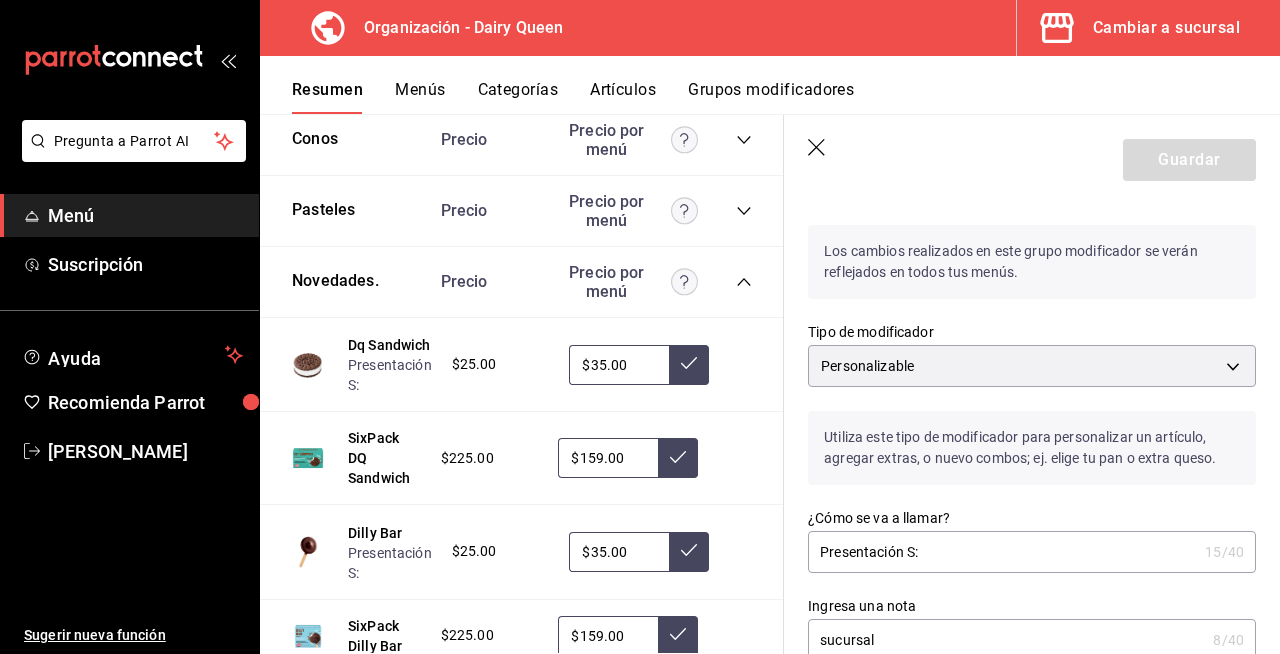 click on "Guardar" at bounding box center (1032, 156) 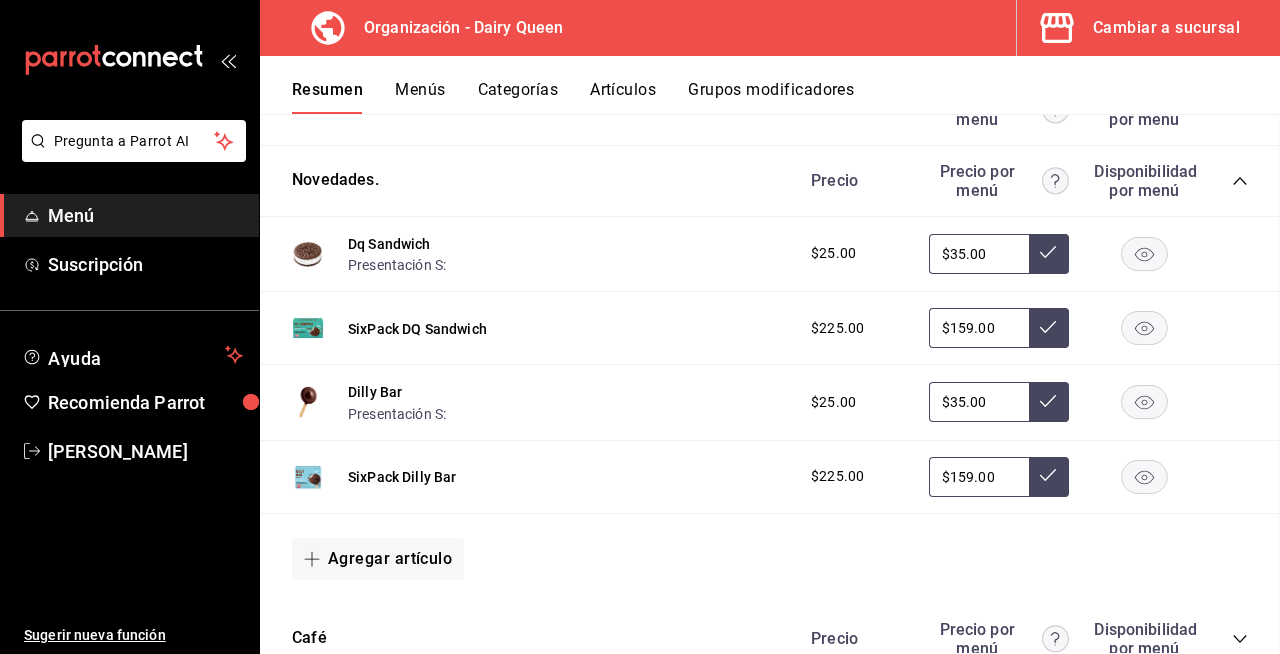scroll, scrollTop: 0, scrollLeft: 0, axis: both 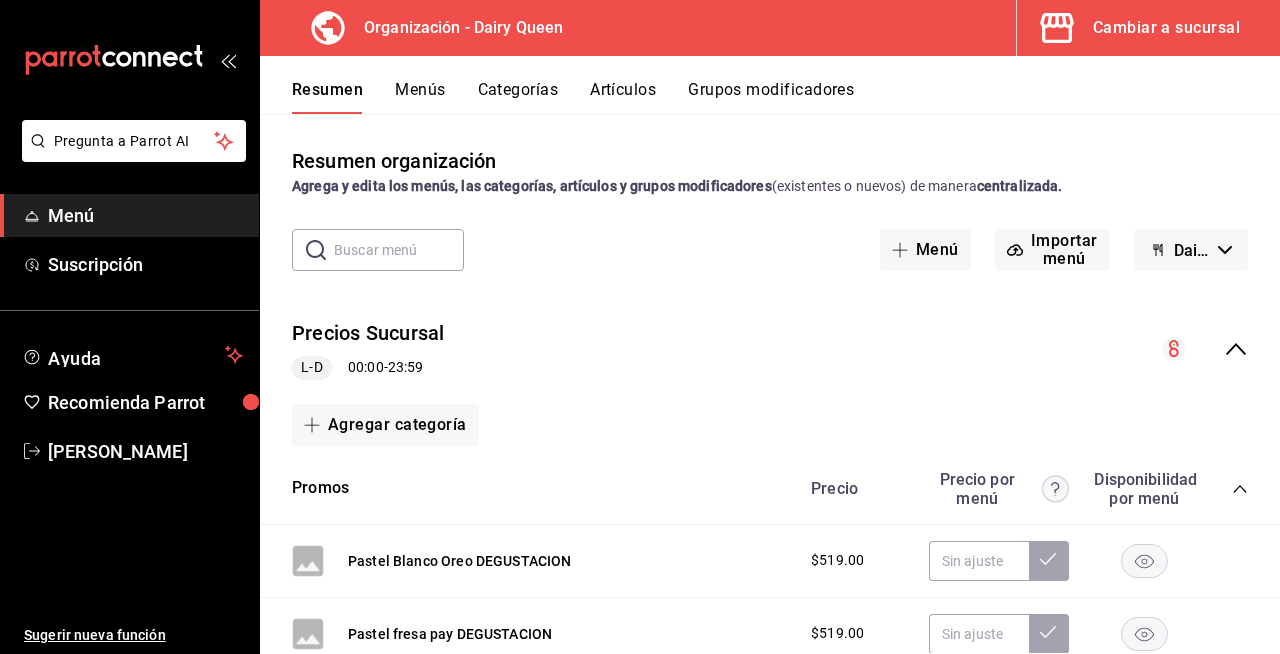 click on "Menús" at bounding box center (420, 97) 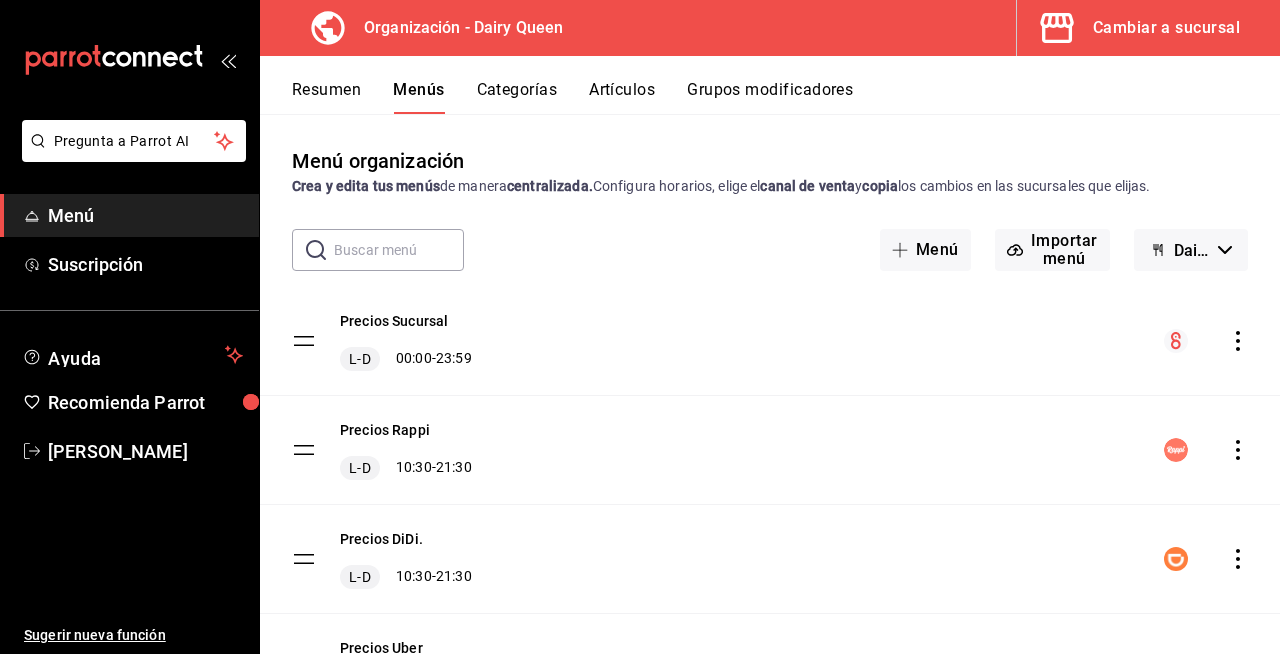 click 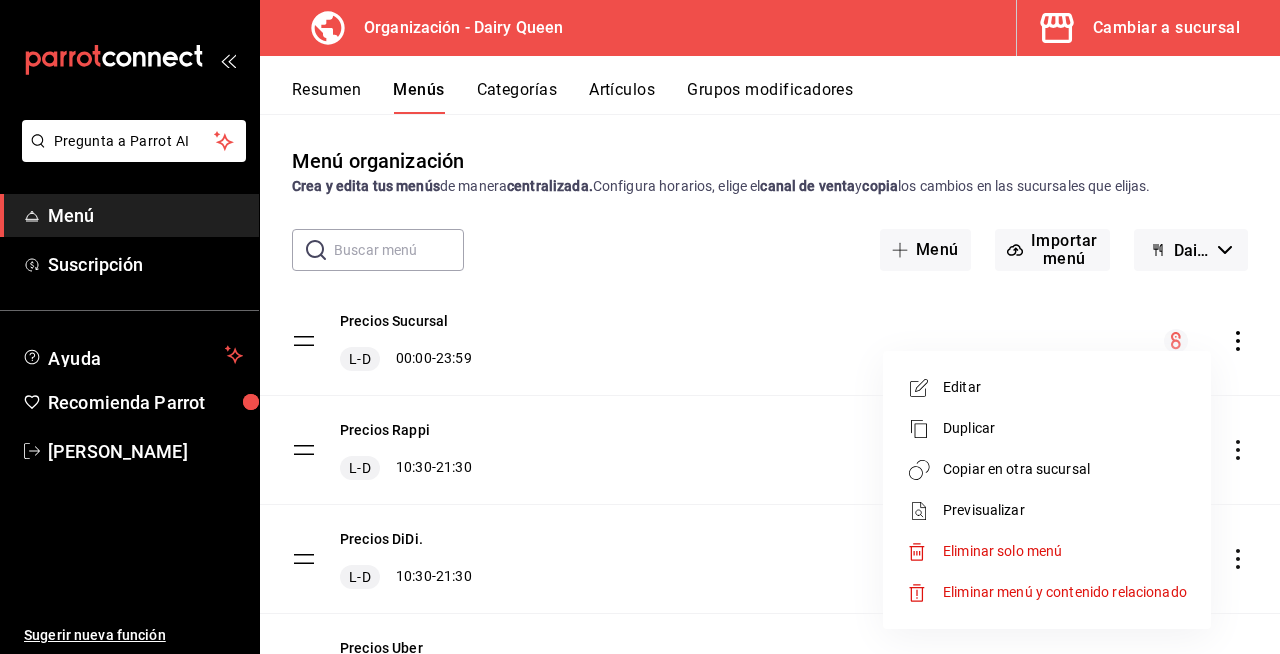 click on "Copiar en otra sucursal" at bounding box center [1065, 469] 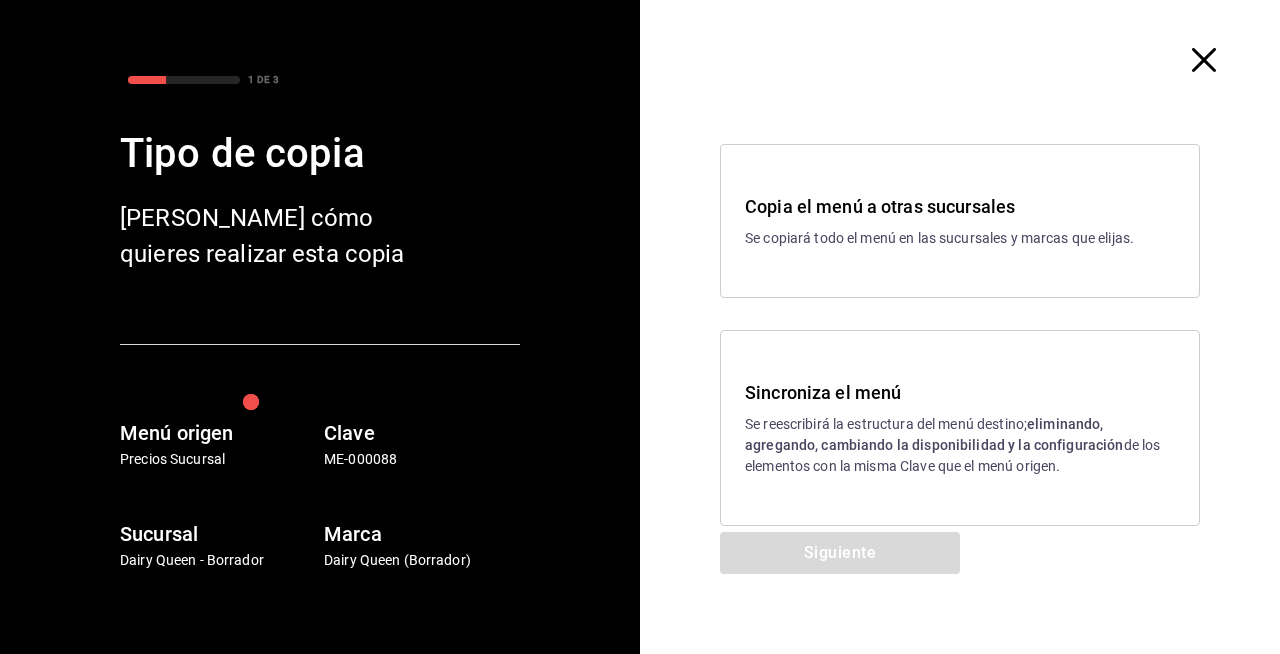 click on "Se reescribirá la estructura del menú destino;  eliminando, agregando, cambiando la disponibilidad y la configuración  de los elementos con la misma Clave que el menú origen." at bounding box center [960, 445] 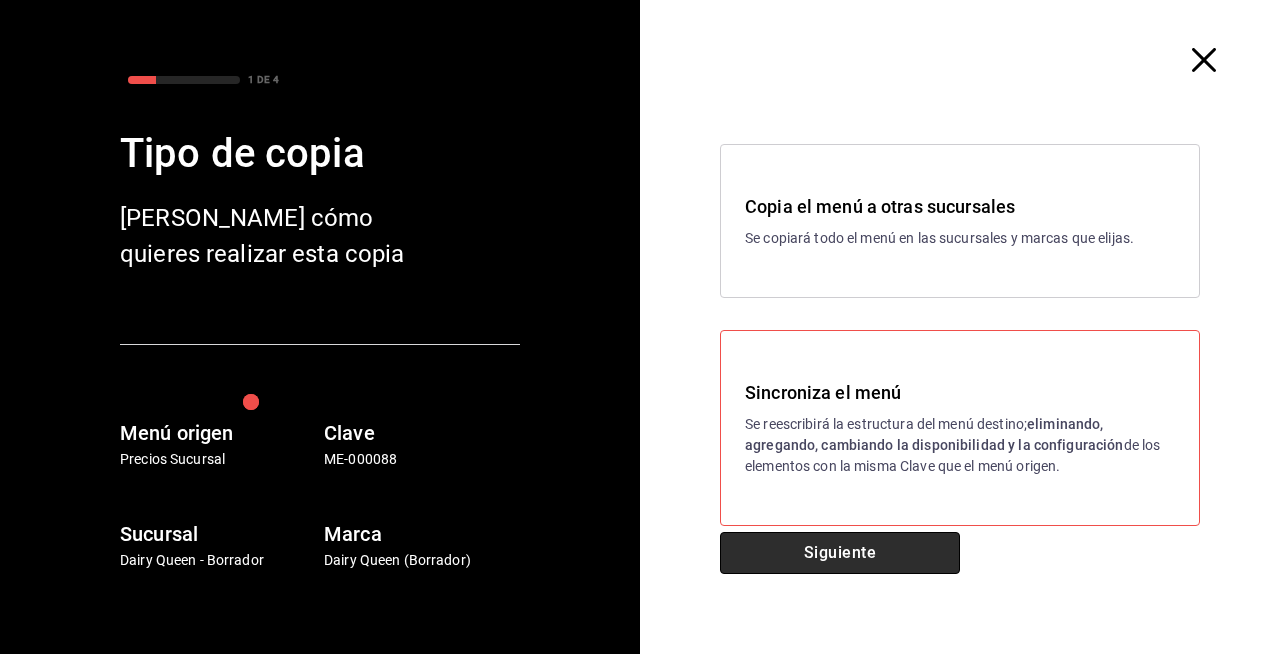 click on "Siguiente" at bounding box center (840, 553) 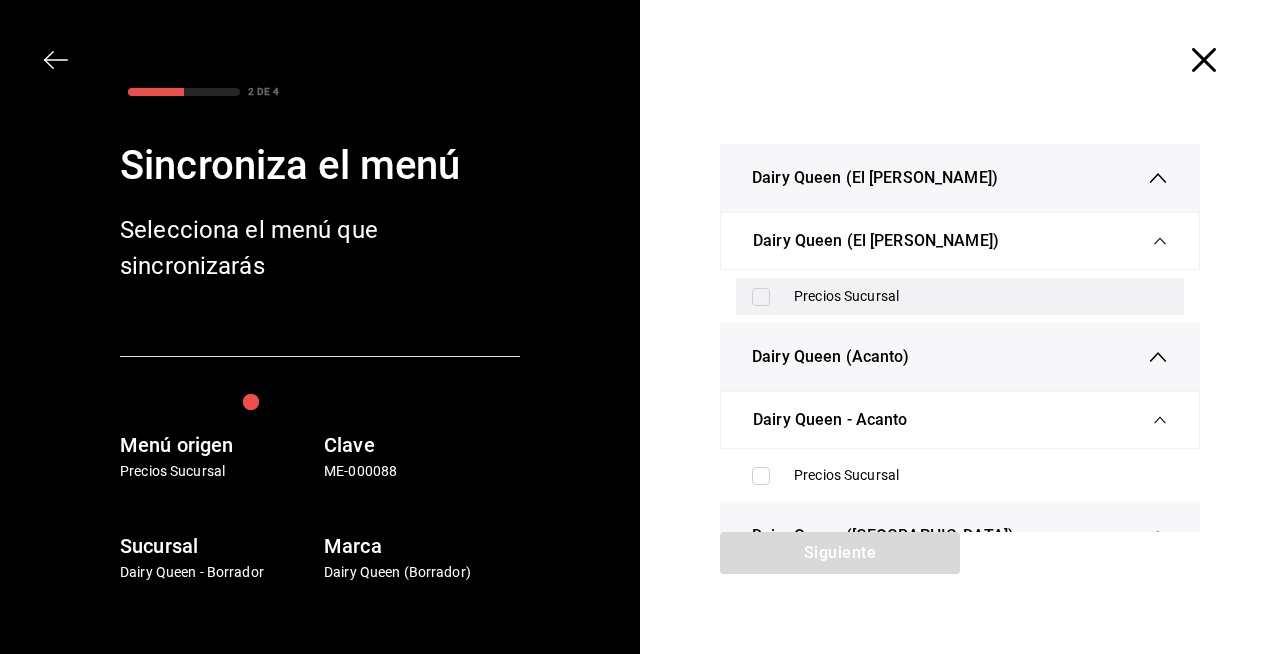 click on "Precios Sucursal" at bounding box center [960, 296] 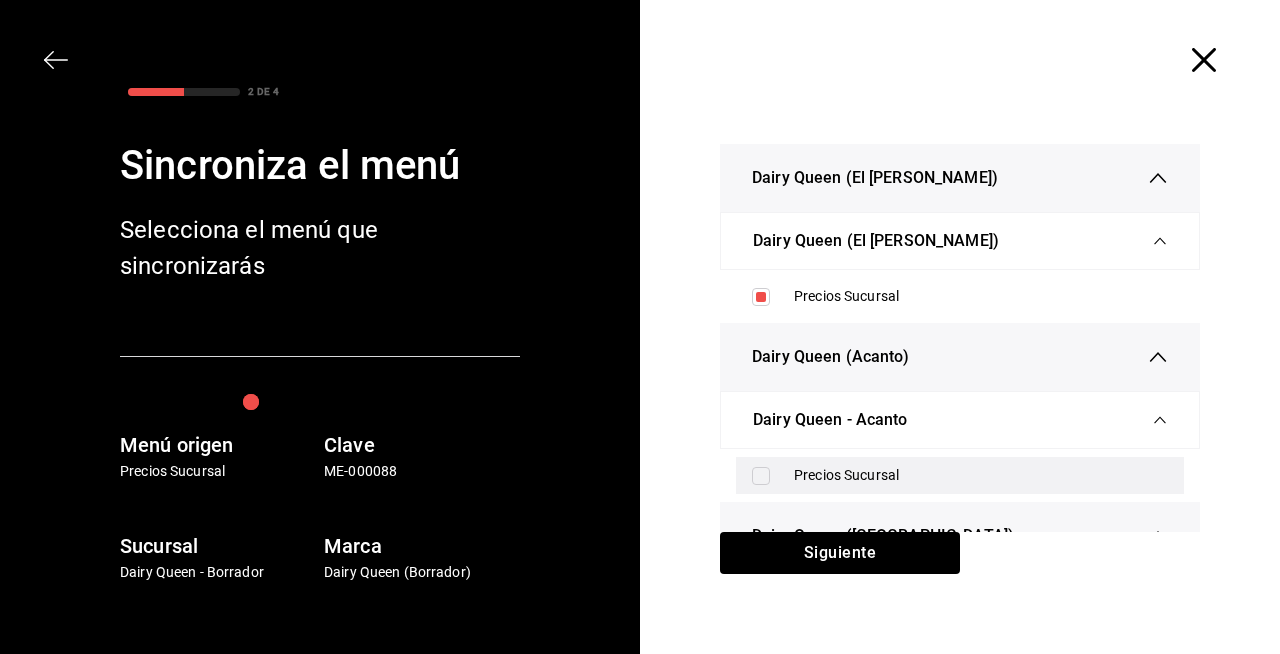 click on "Precios Sucursal" at bounding box center [981, 475] 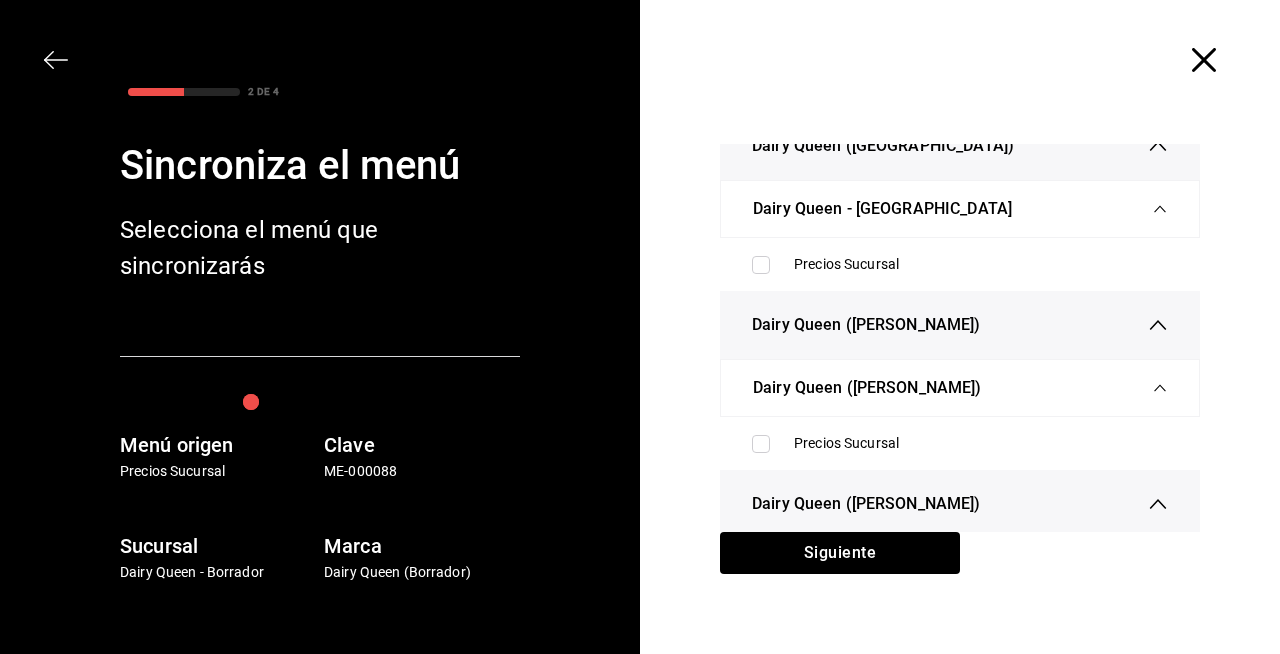 scroll, scrollTop: 397, scrollLeft: 0, axis: vertical 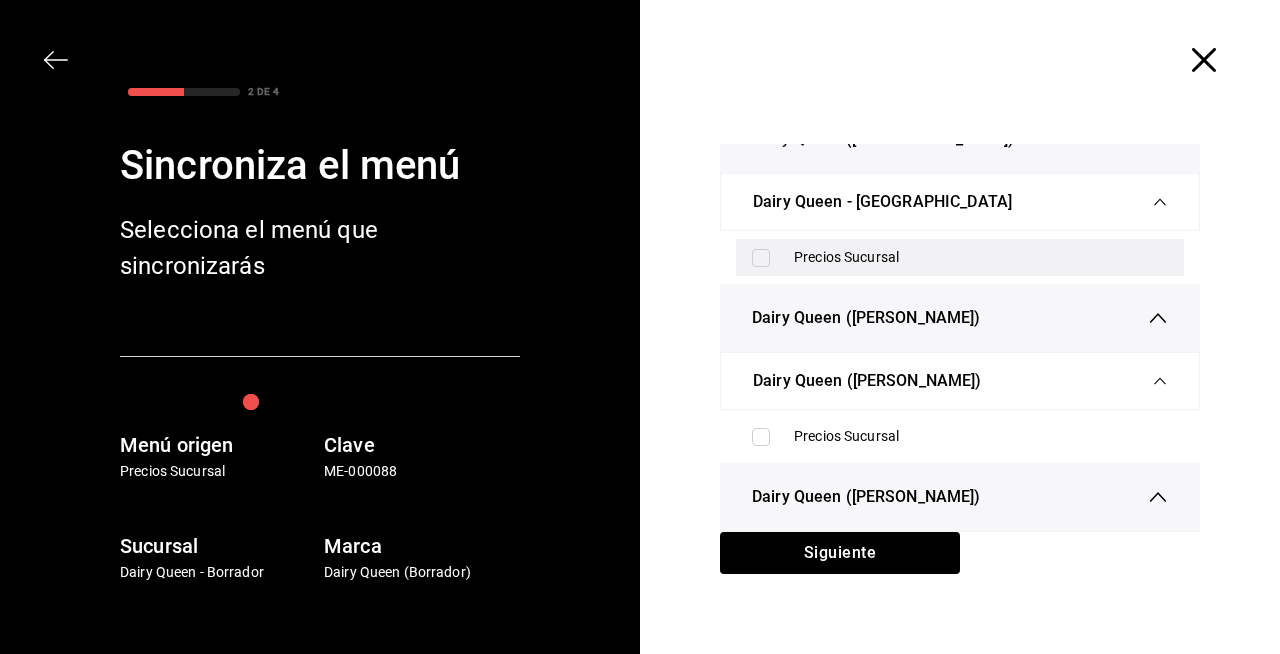click on "Precios Sucursal" at bounding box center [960, 257] 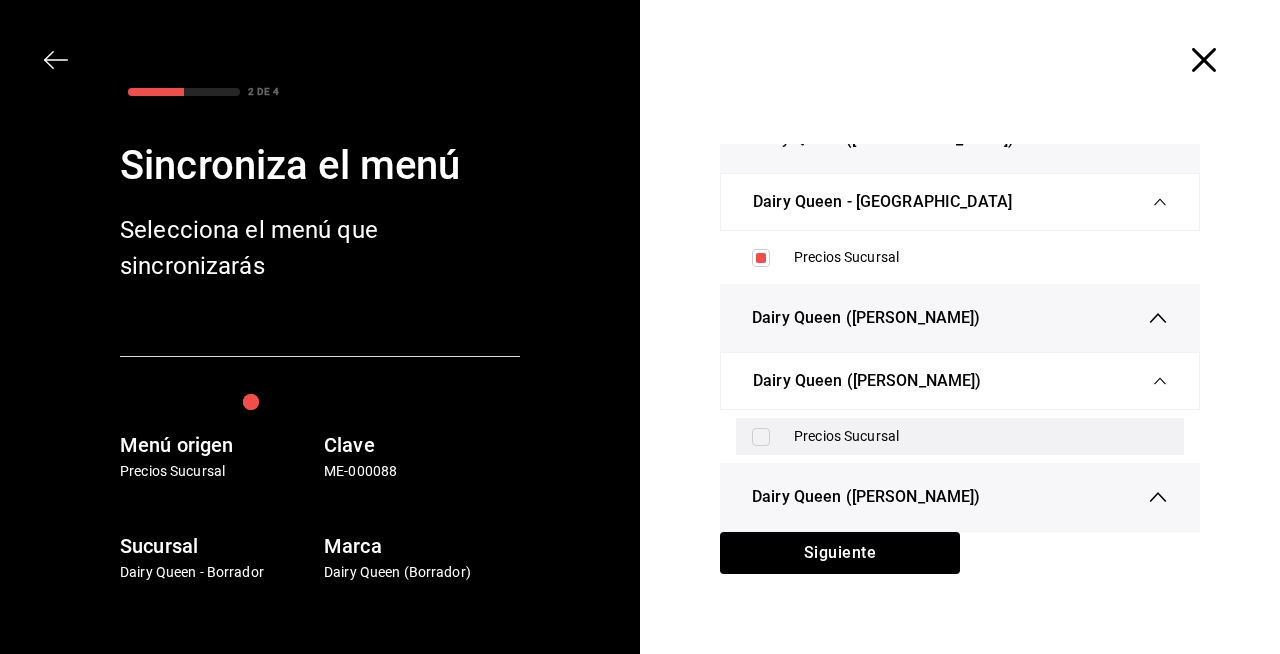click on "Precios Sucursal" at bounding box center [981, 436] 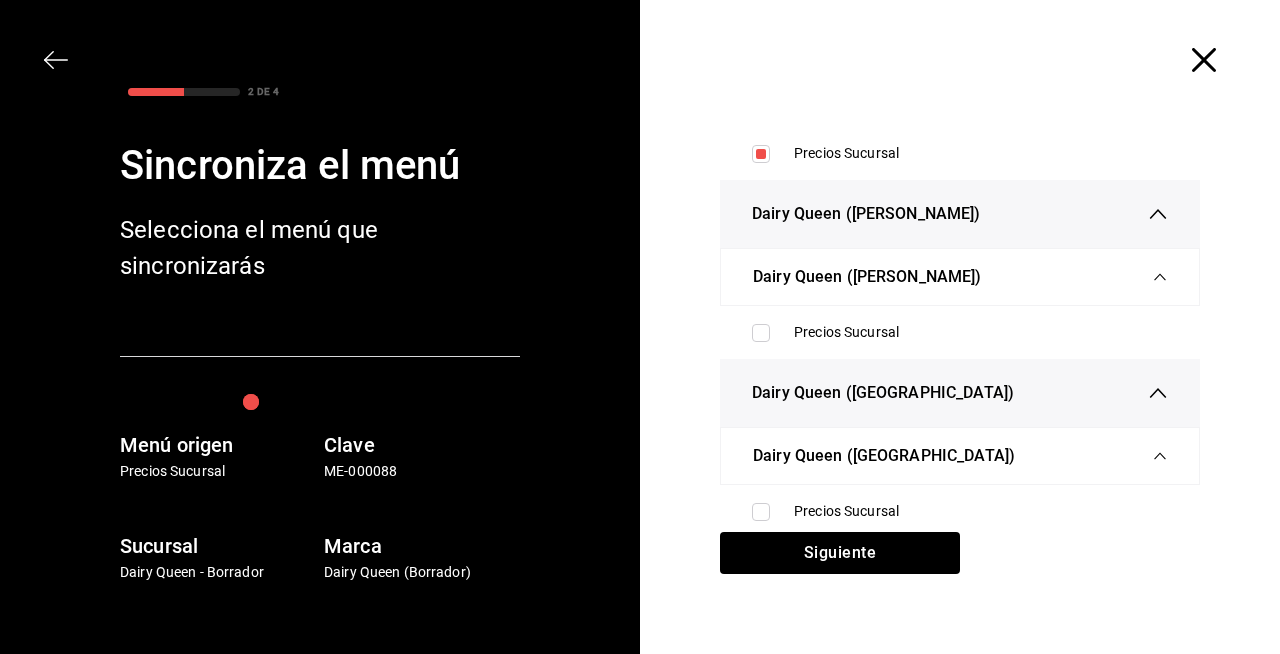 scroll, scrollTop: 746, scrollLeft: 0, axis: vertical 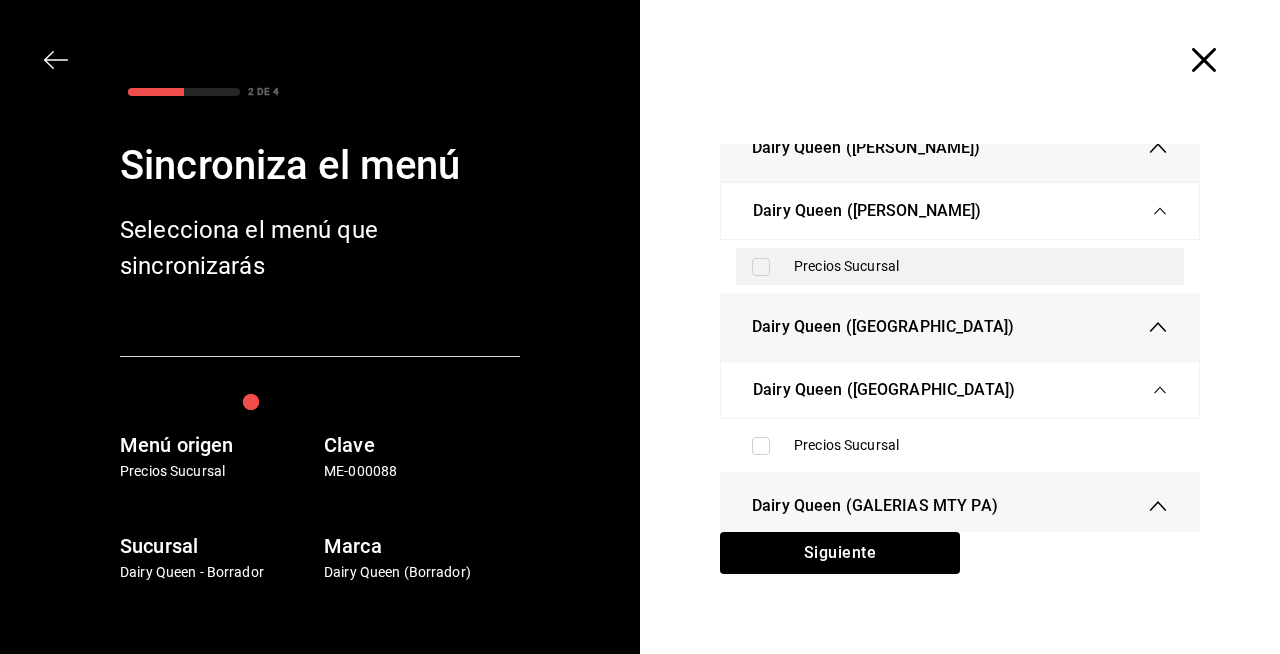 click on "Precios Sucursal" at bounding box center (981, 266) 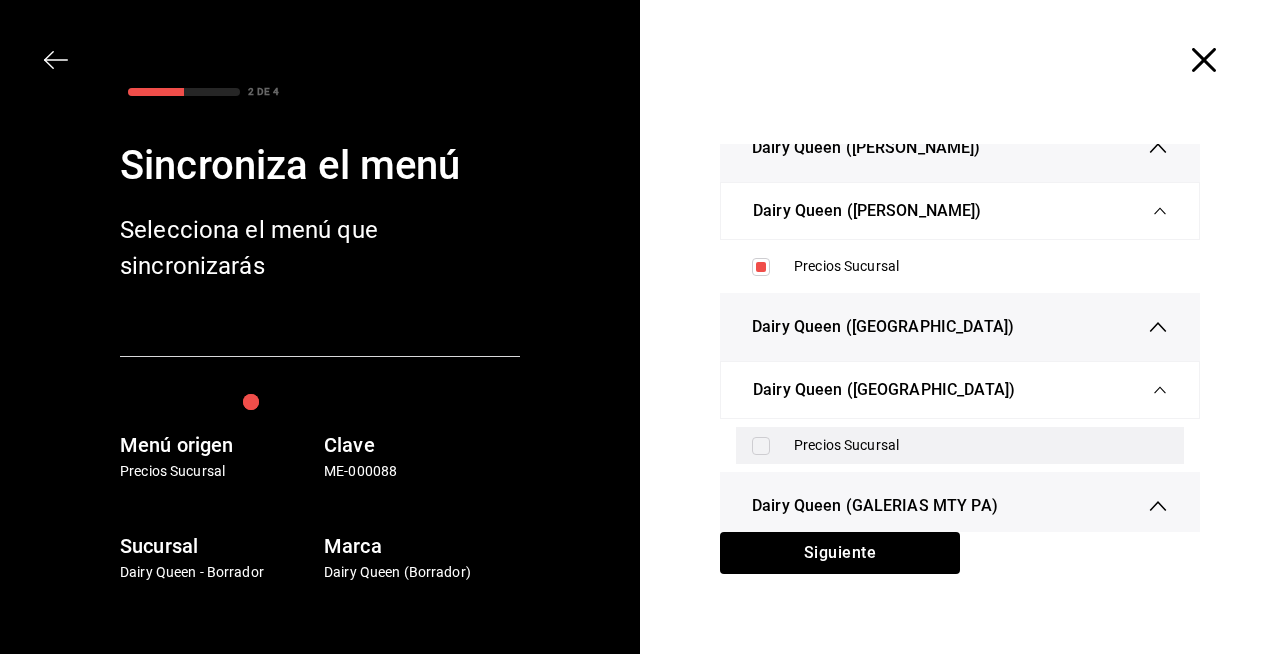 click on "Precios Sucursal" at bounding box center [981, 445] 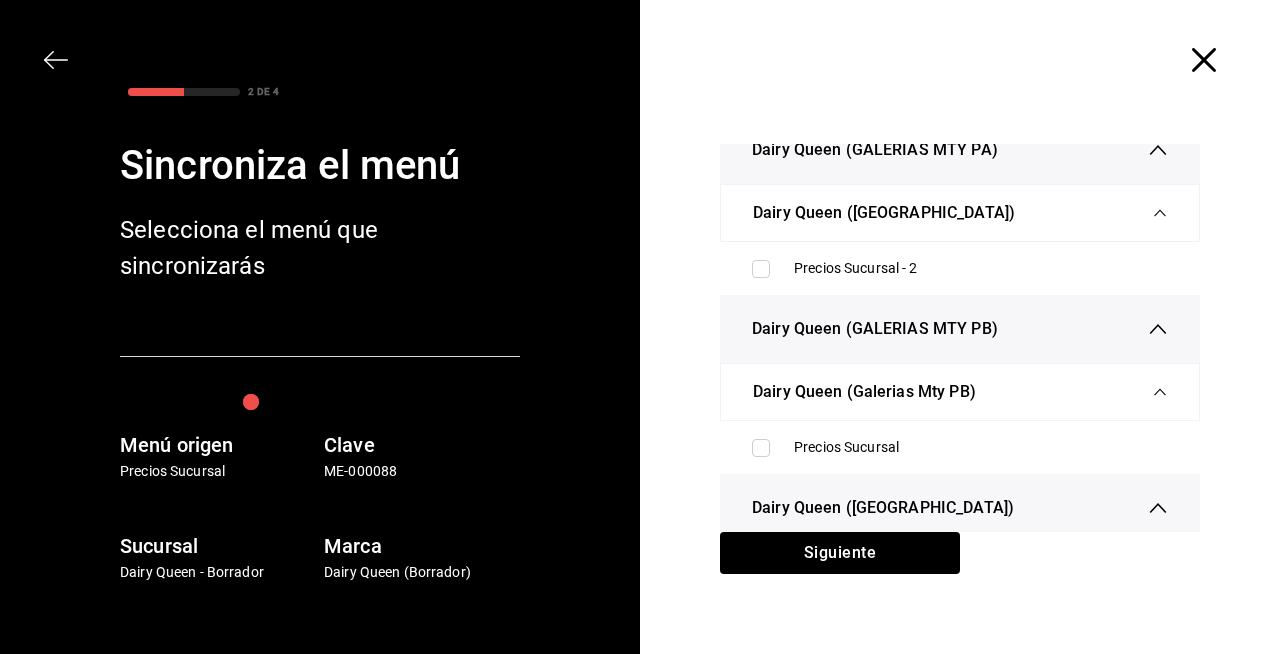scroll, scrollTop: 1119, scrollLeft: 0, axis: vertical 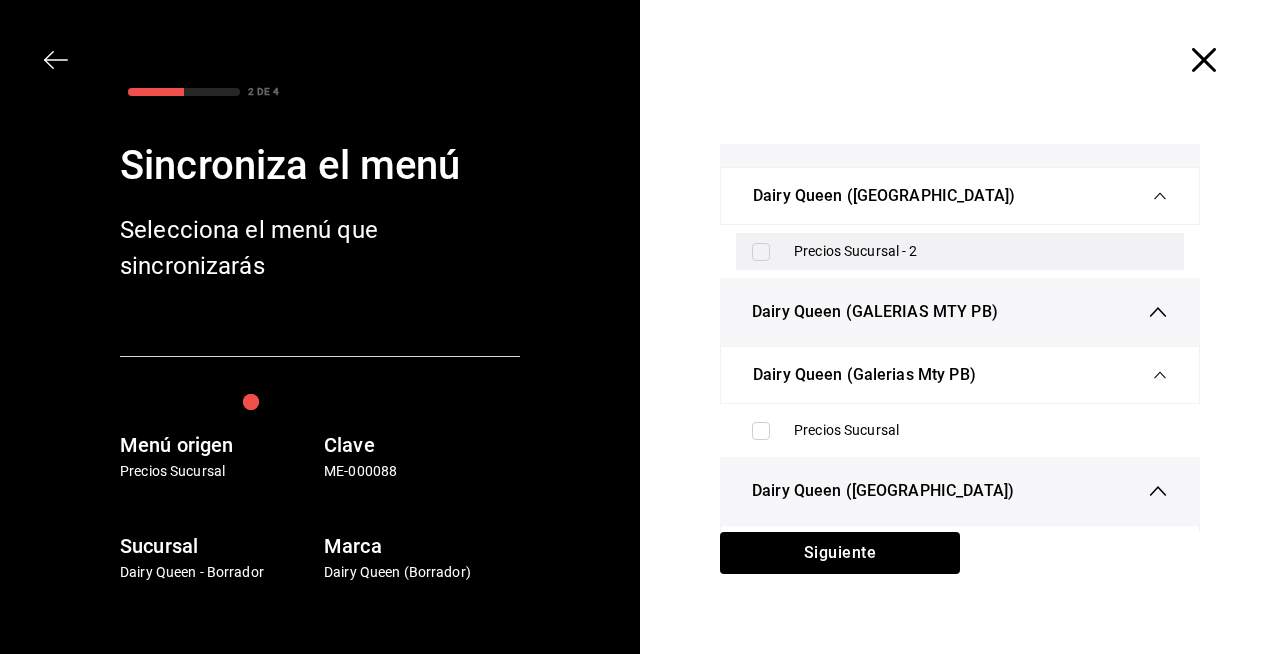 click on "Precios Sucursal - 2" at bounding box center [981, 251] 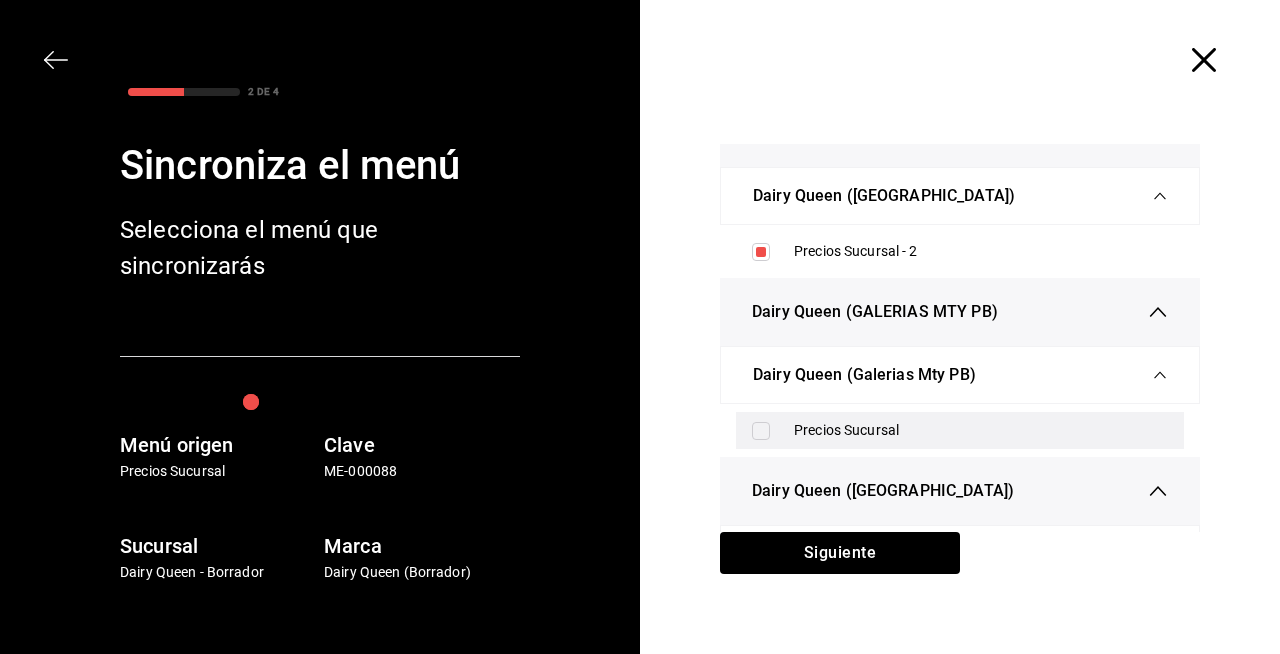 click on "Precios Sucursal" at bounding box center (981, 430) 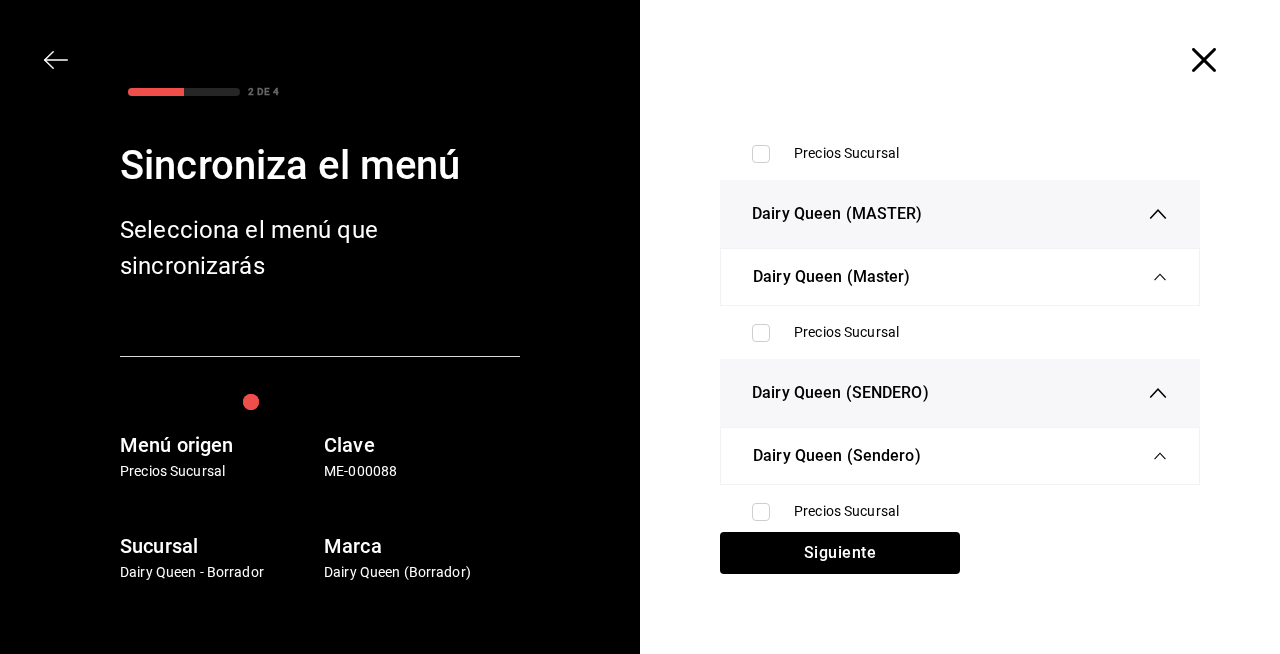 scroll, scrollTop: 1592, scrollLeft: 0, axis: vertical 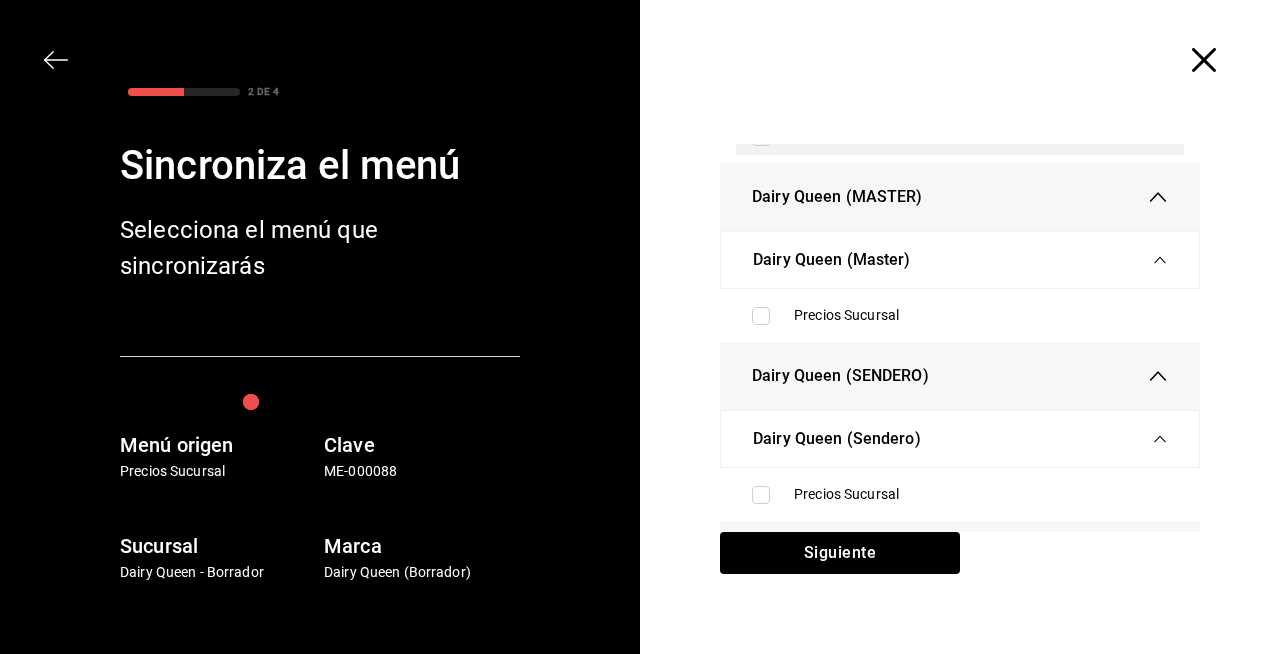 click on "Precios Sucursal" at bounding box center [960, 136] 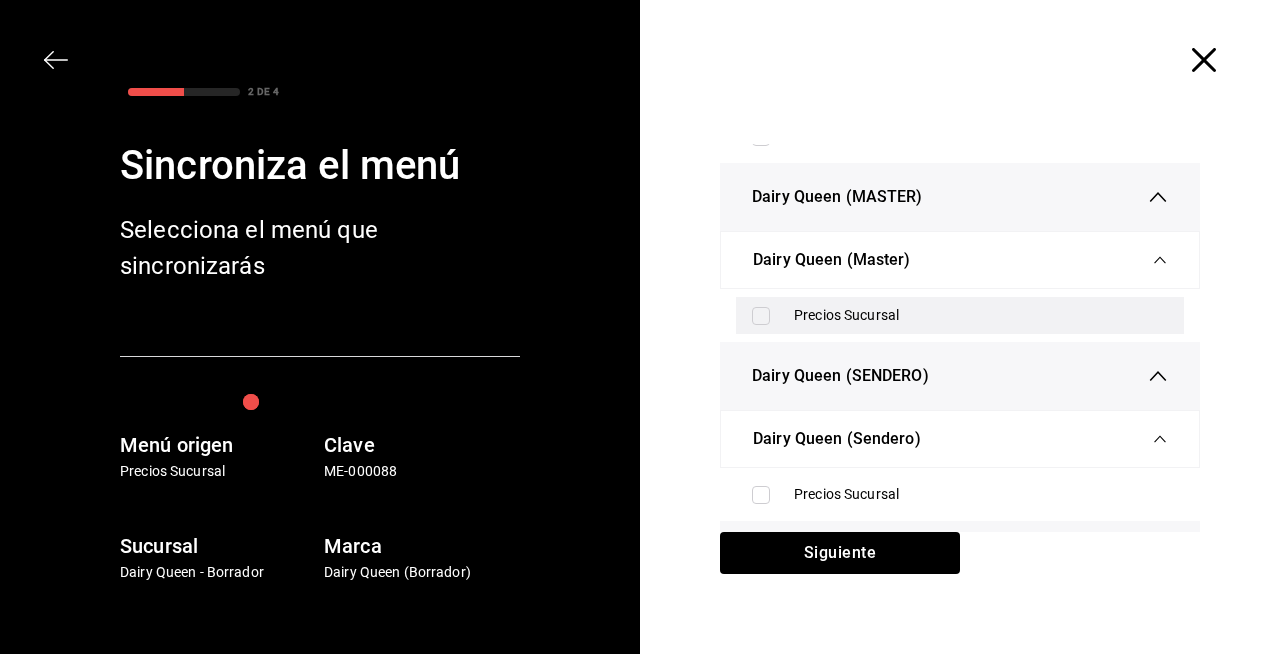 click on "Precios Sucursal" at bounding box center [960, 315] 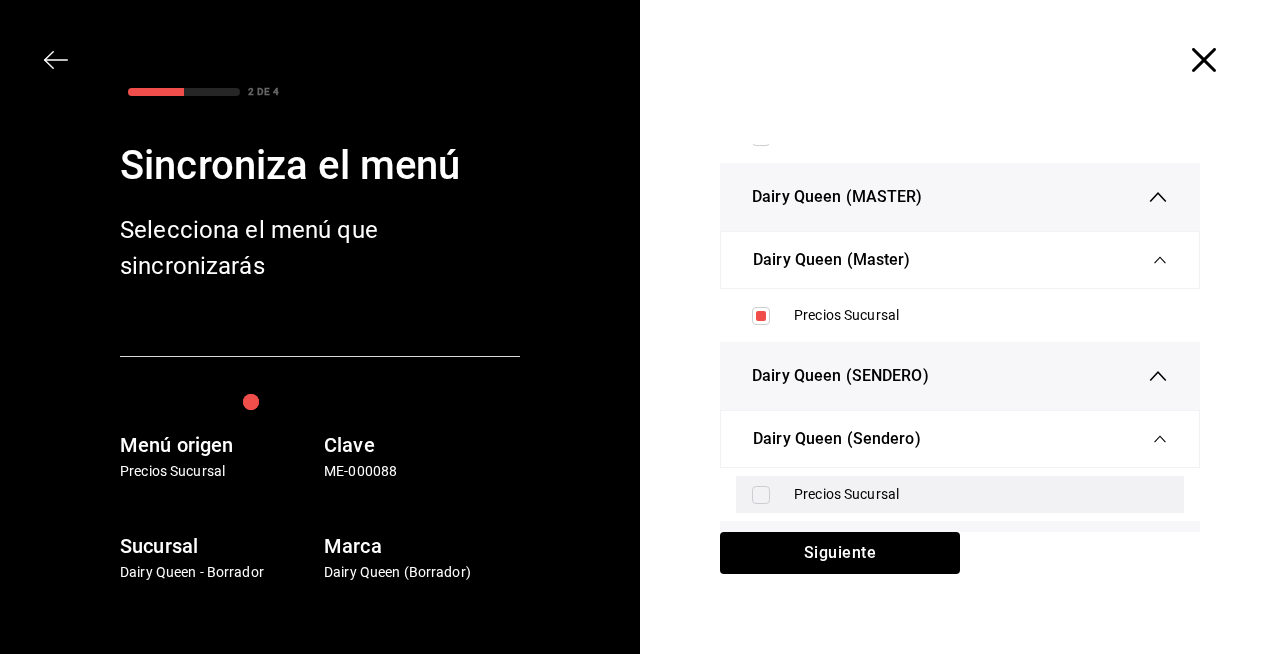 click on "Precios Sucursal" at bounding box center [960, 494] 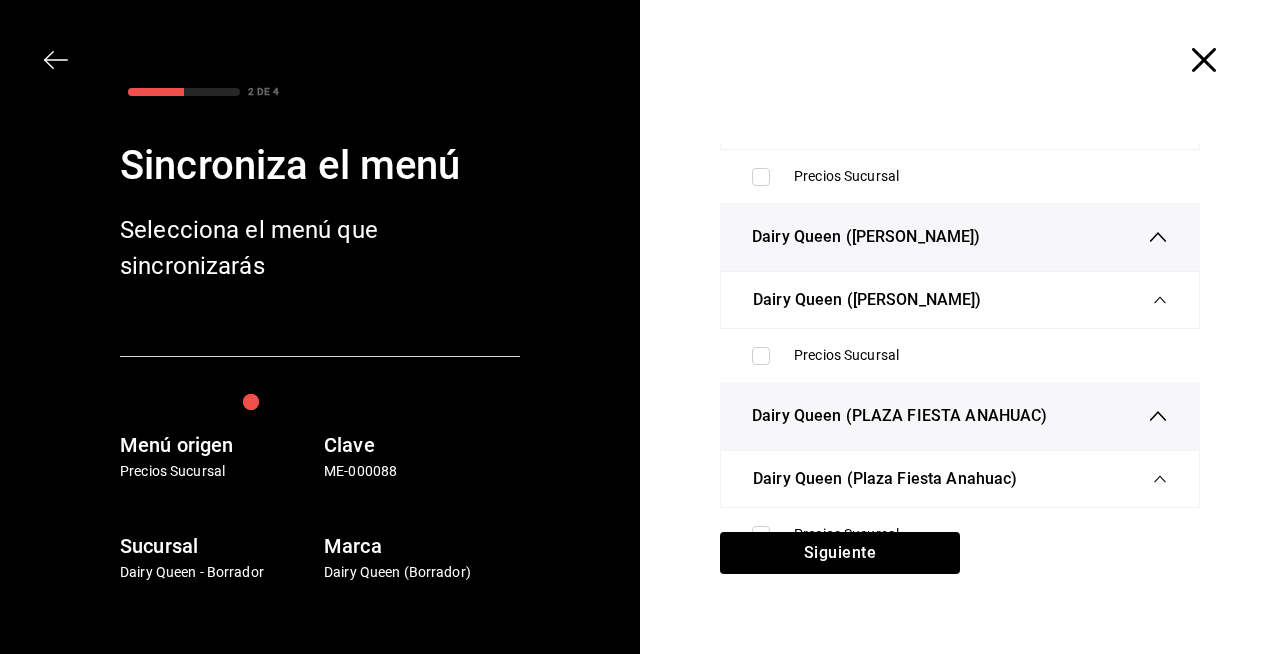 scroll, scrollTop: 2106, scrollLeft: 0, axis: vertical 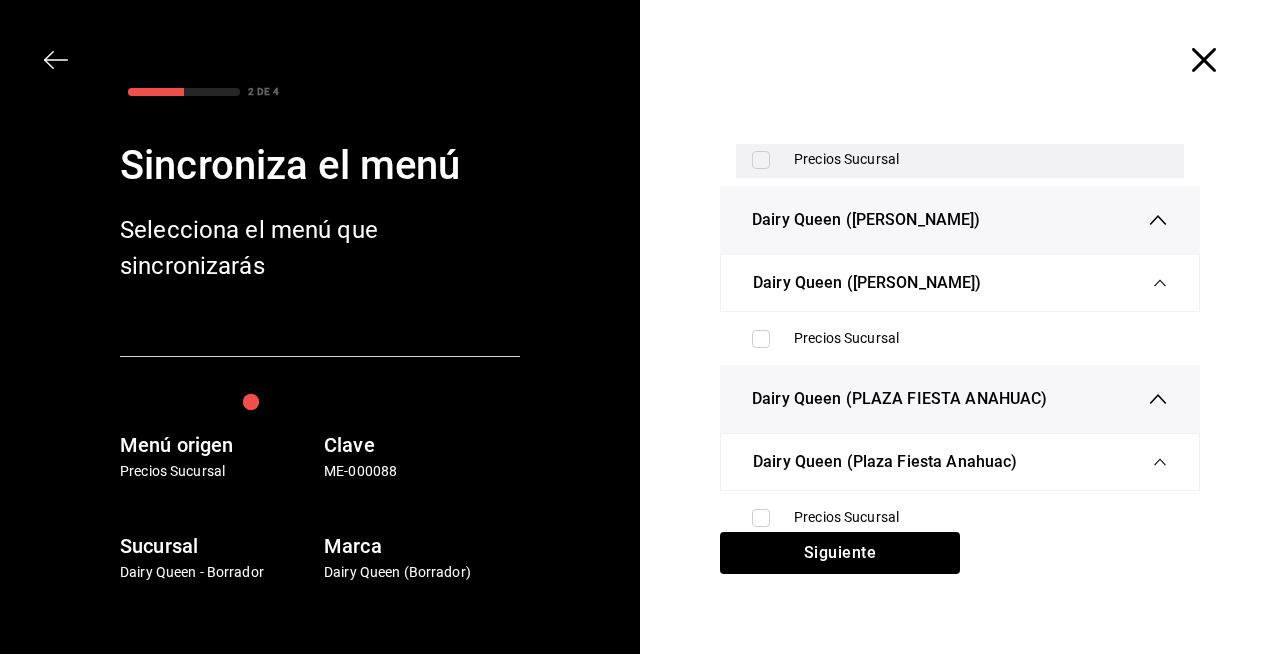 click on "Precios Sucursal" at bounding box center [960, 159] 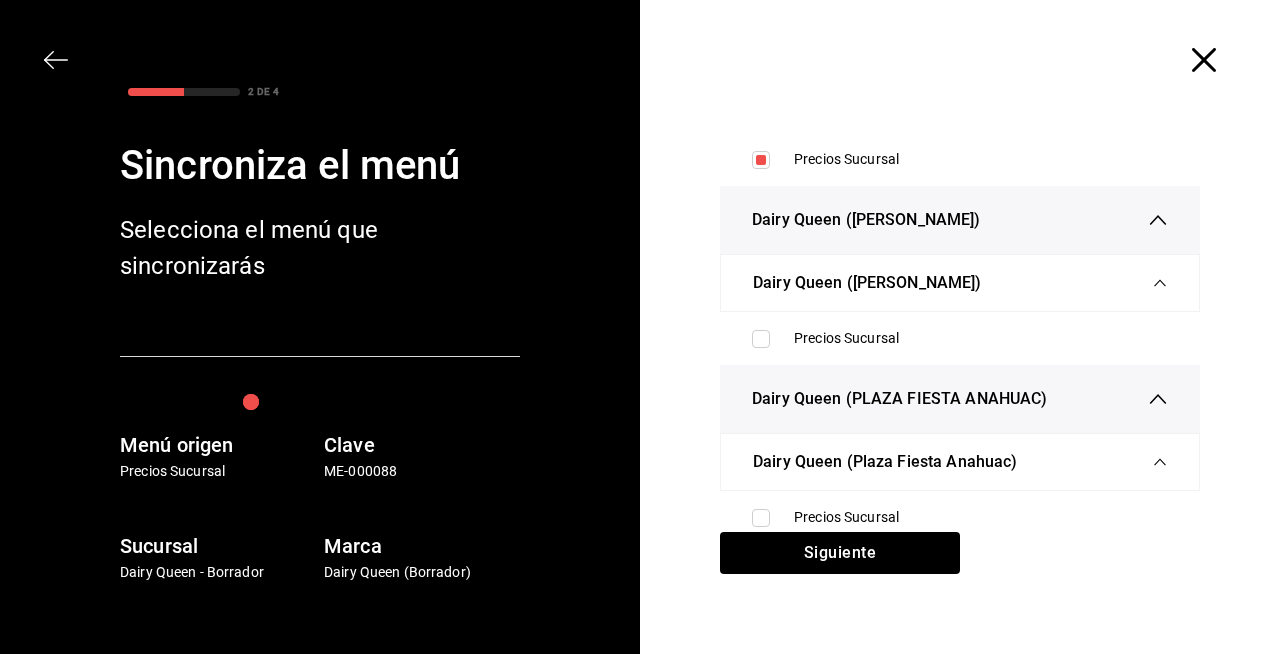 click on "Precios Sucursal" at bounding box center (960, 338) 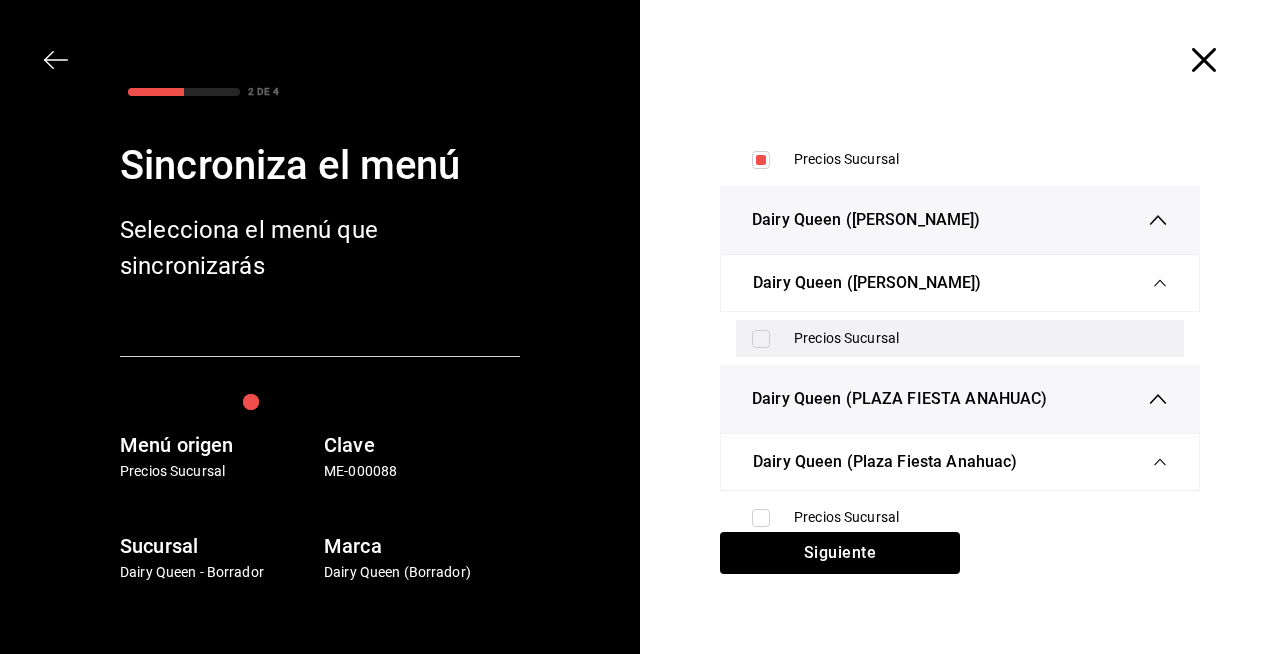 click on "Precios Sucursal" at bounding box center (981, 338) 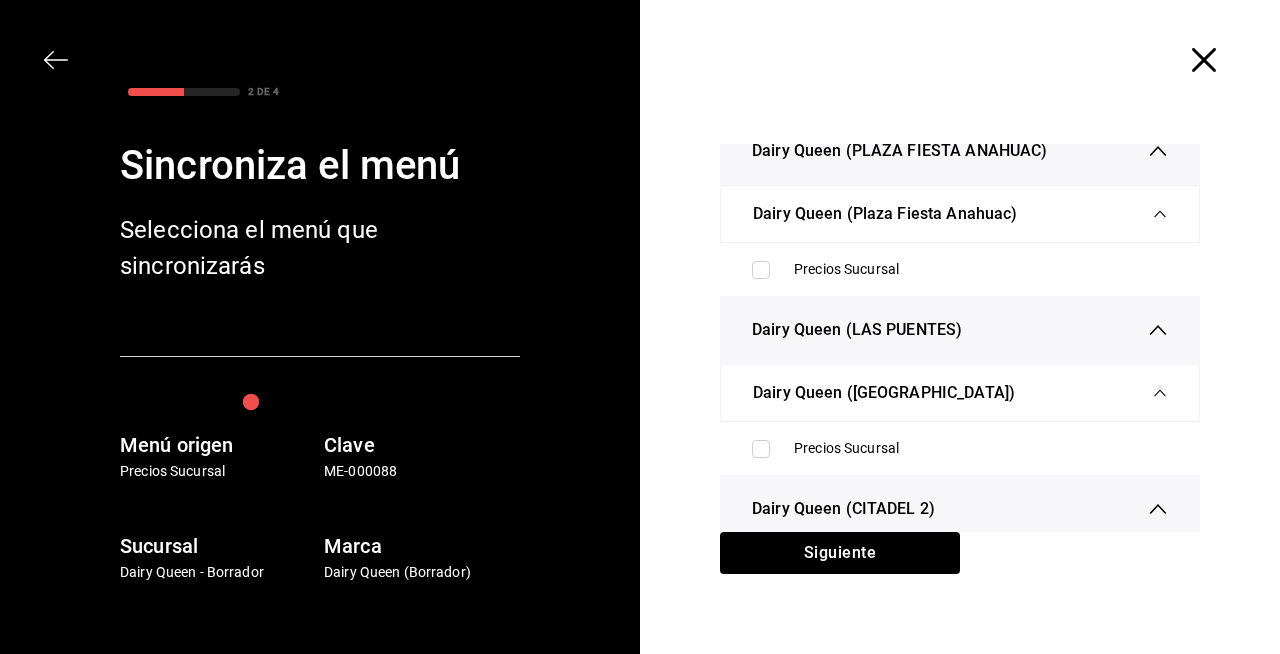 scroll, scrollTop: 2446, scrollLeft: 0, axis: vertical 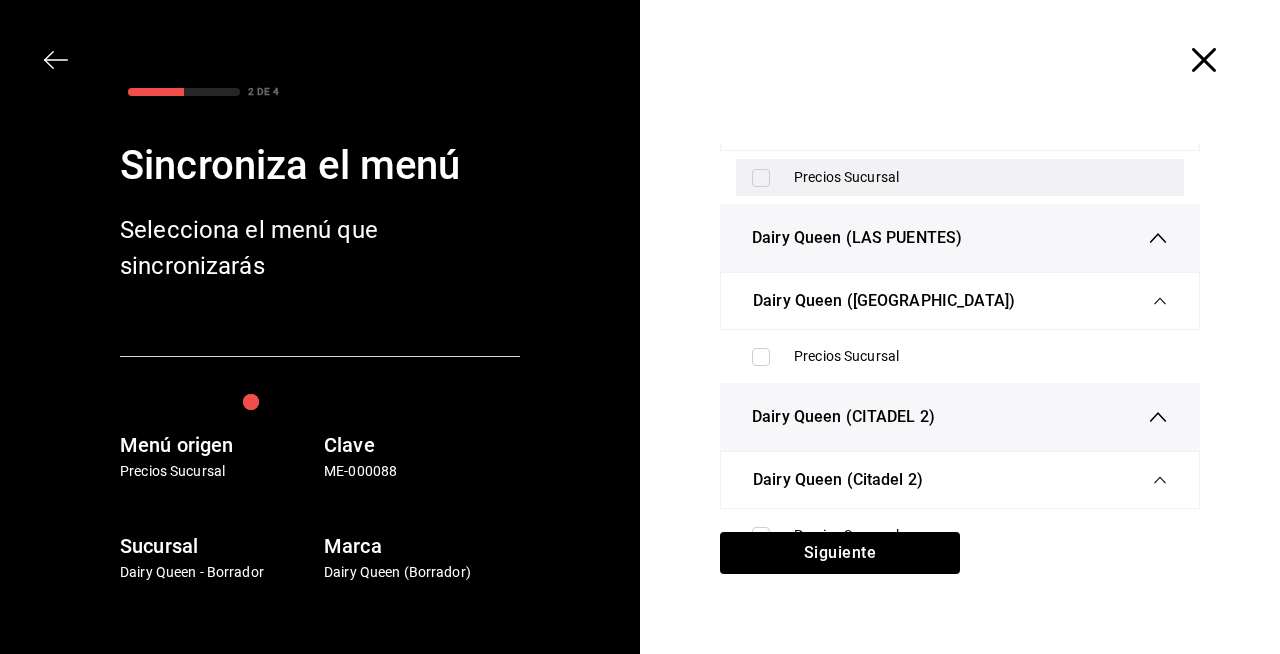 click on "Precios Sucursal" at bounding box center [981, 177] 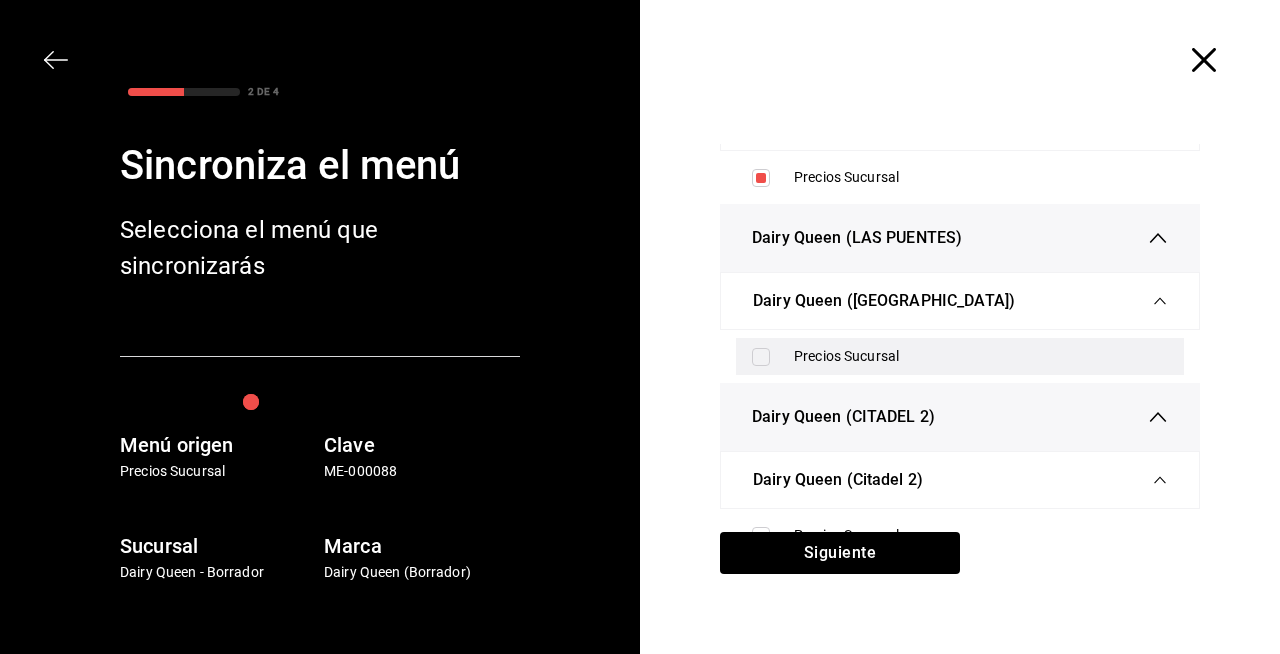 click on "Precios Sucursal" at bounding box center (960, 356) 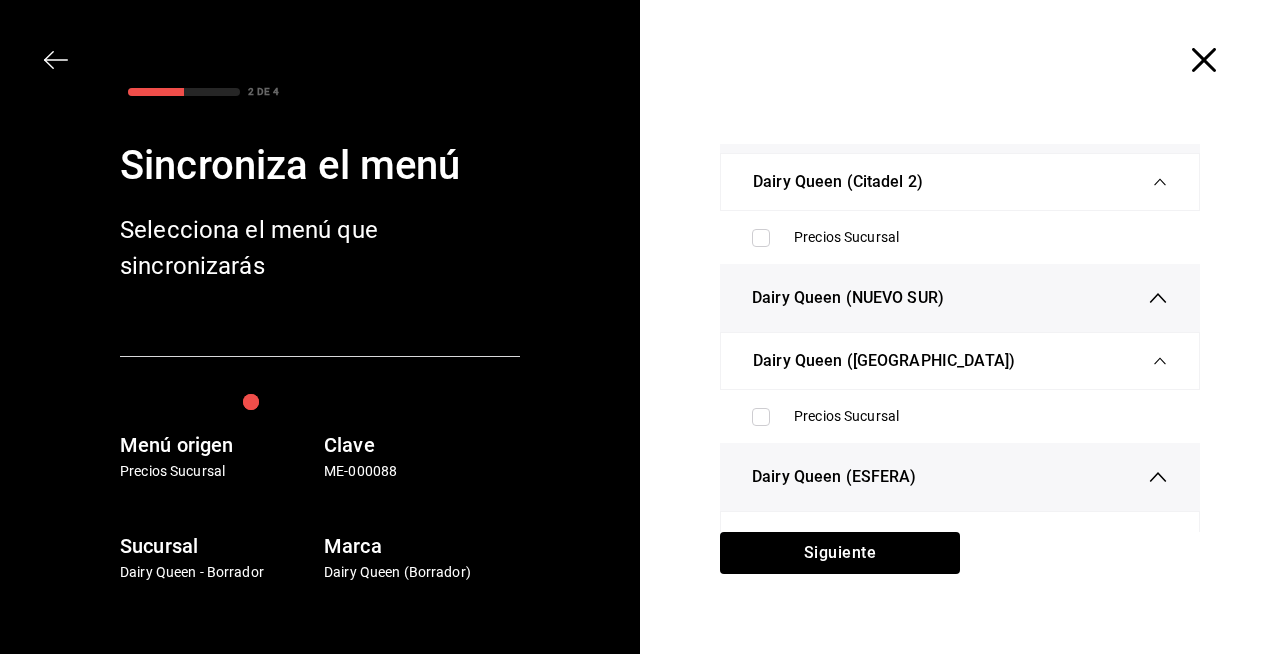 scroll, scrollTop: 2786, scrollLeft: 0, axis: vertical 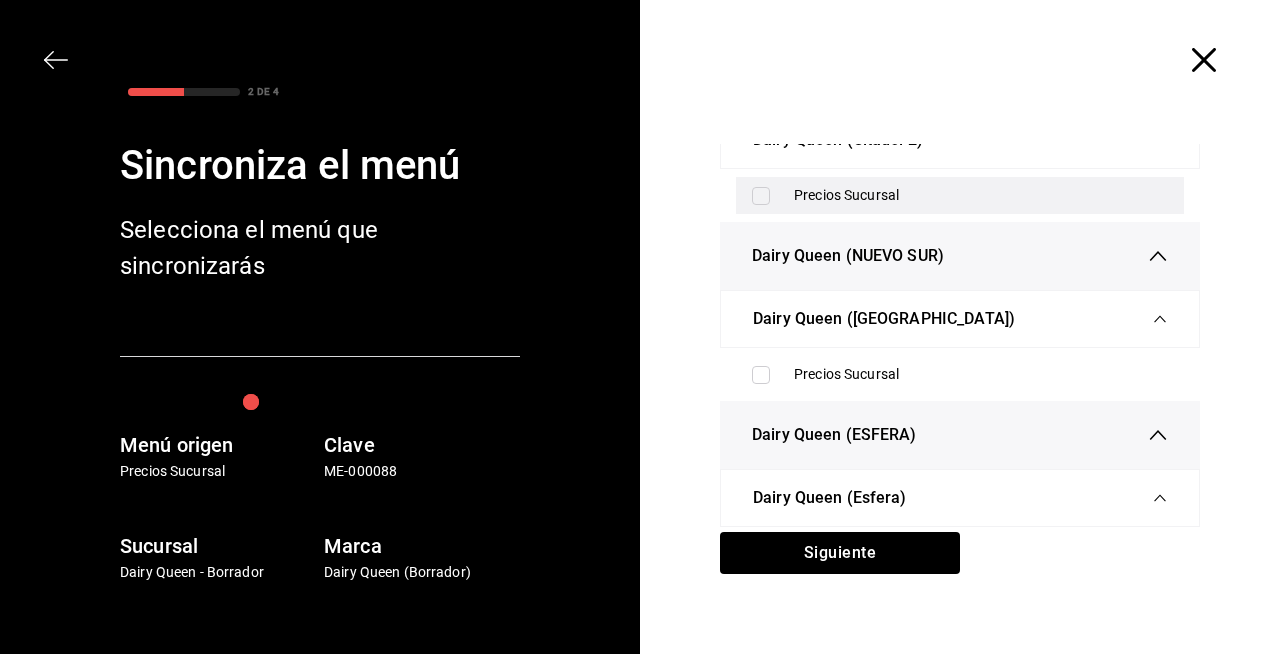 click on "Precios Sucursal" at bounding box center [981, 195] 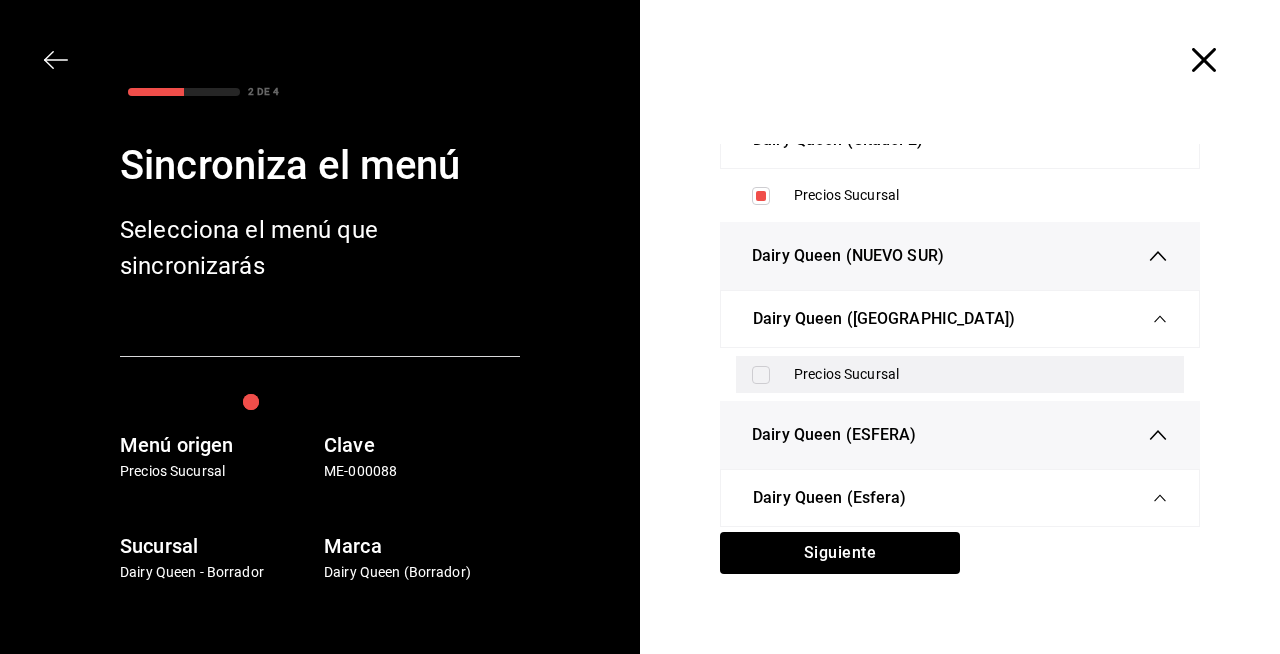 click on "Precios Sucursal" at bounding box center [981, 374] 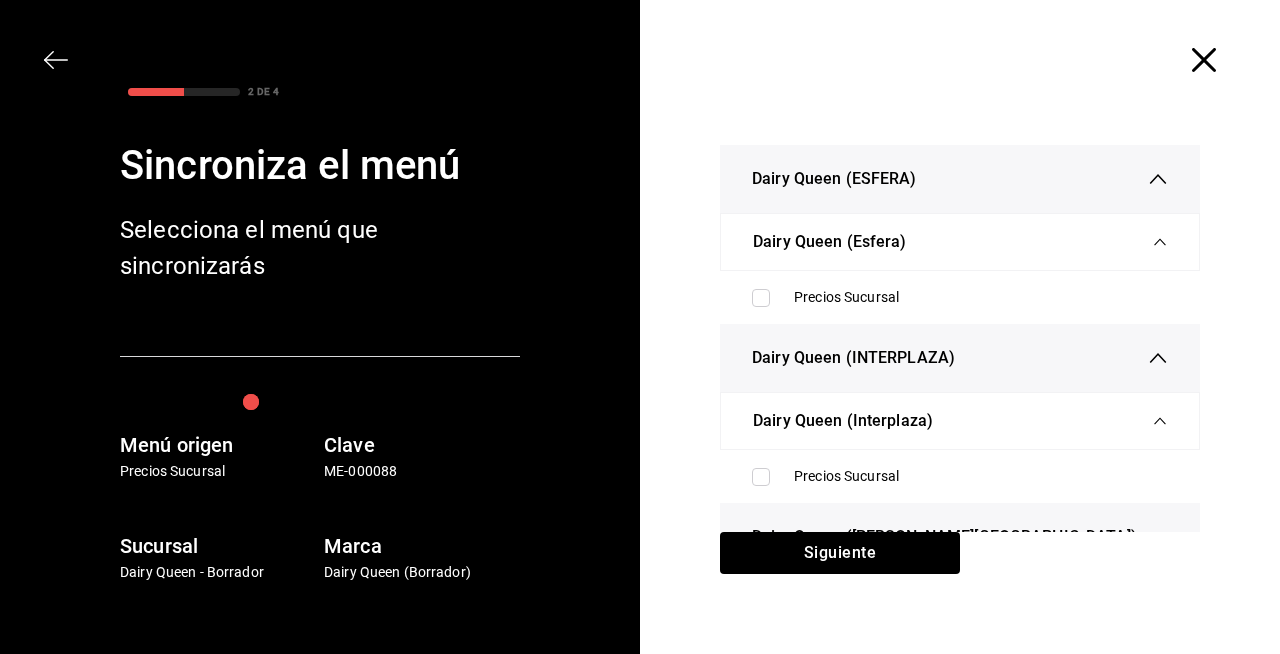 scroll, scrollTop: 3051, scrollLeft: 0, axis: vertical 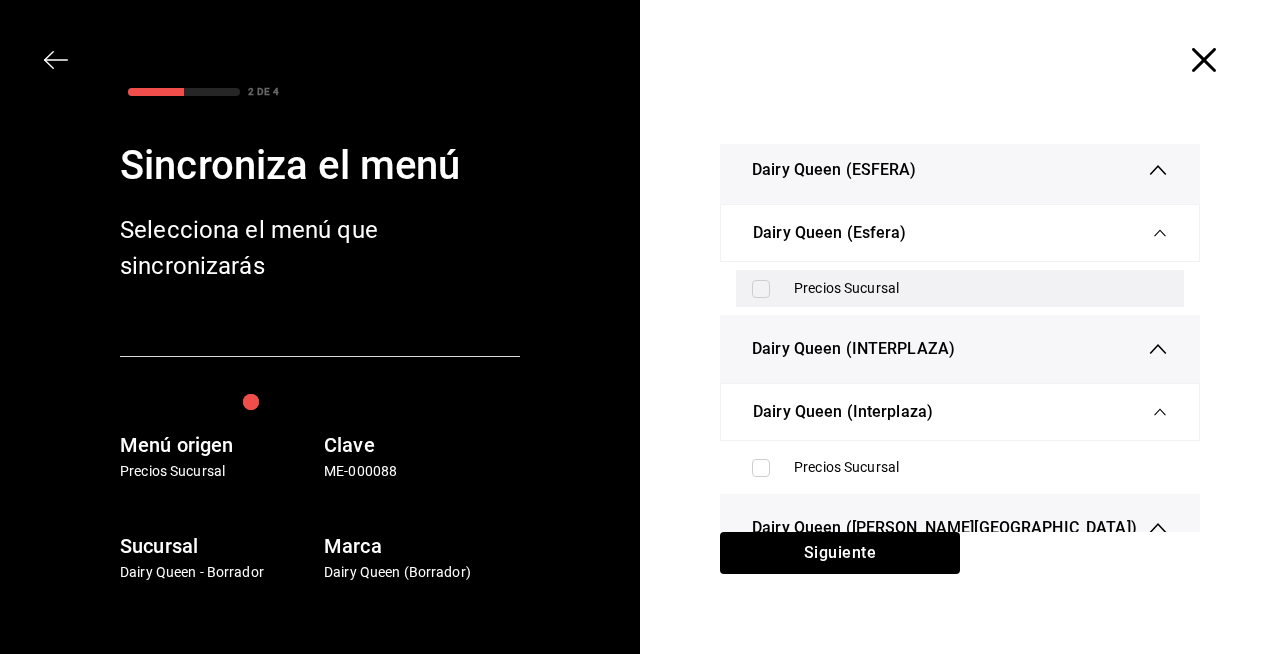 click on "Precios Sucursal" at bounding box center (981, 288) 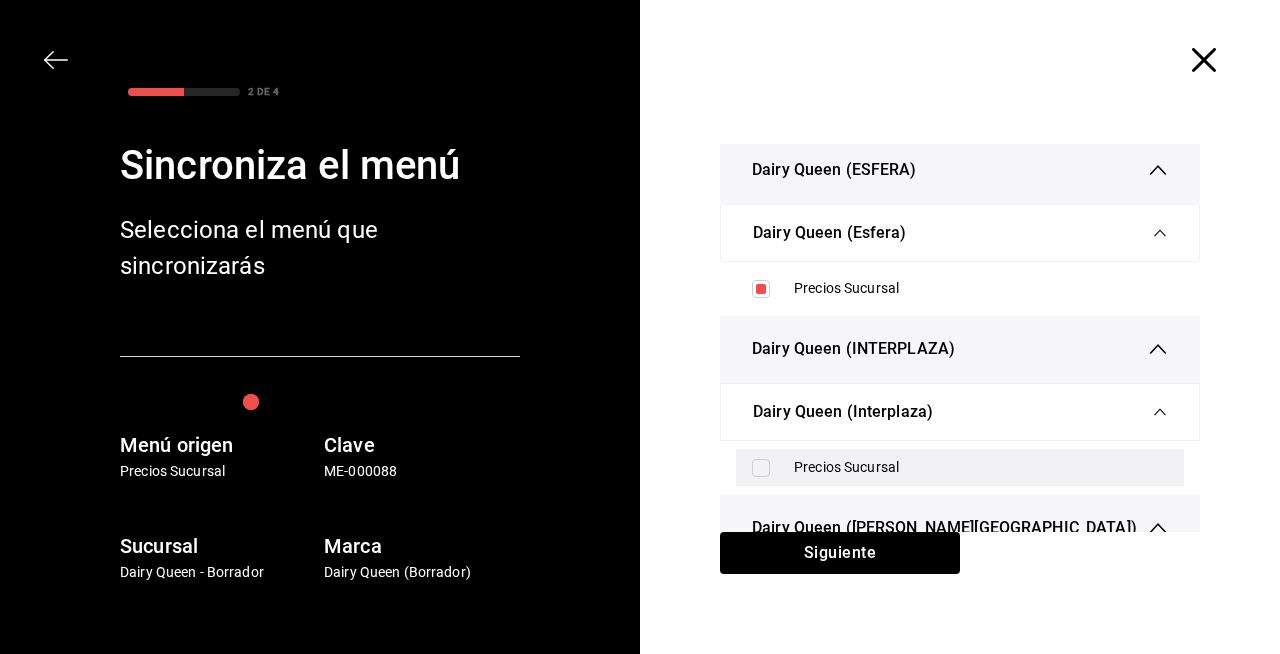 click on "Precios Sucursal" at bounding box center (981, 467) 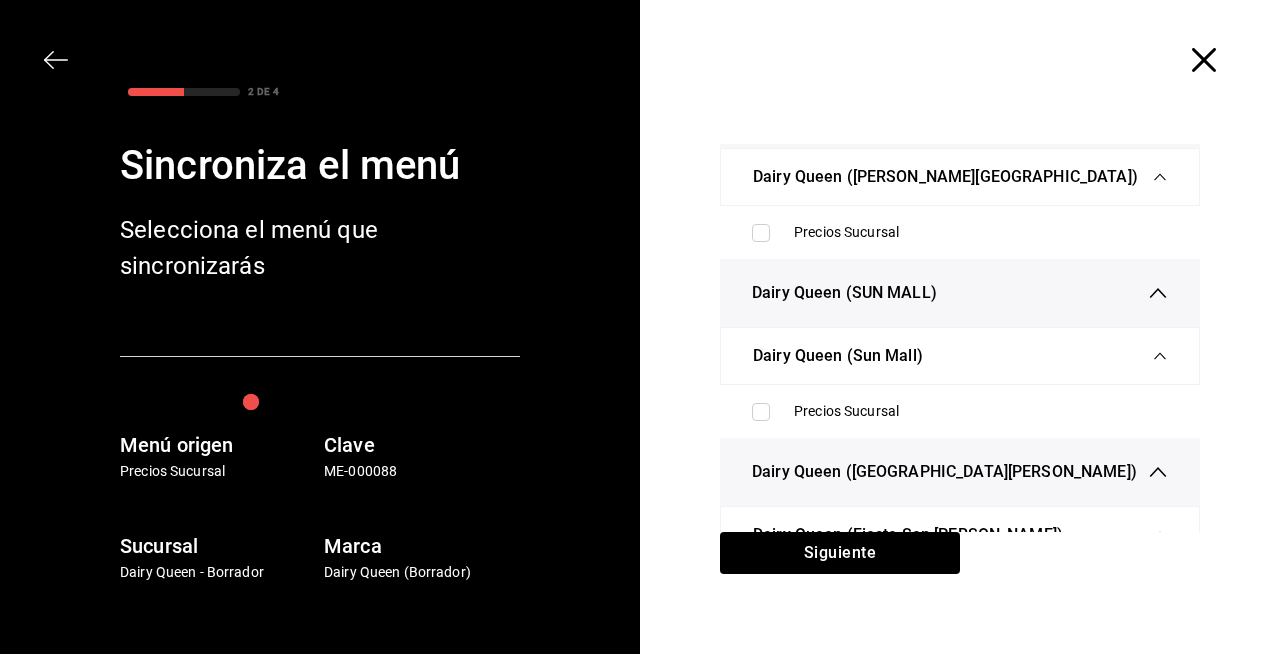 scroll, scrollTop: 3490, scrollLeft: 0, axis: vertical 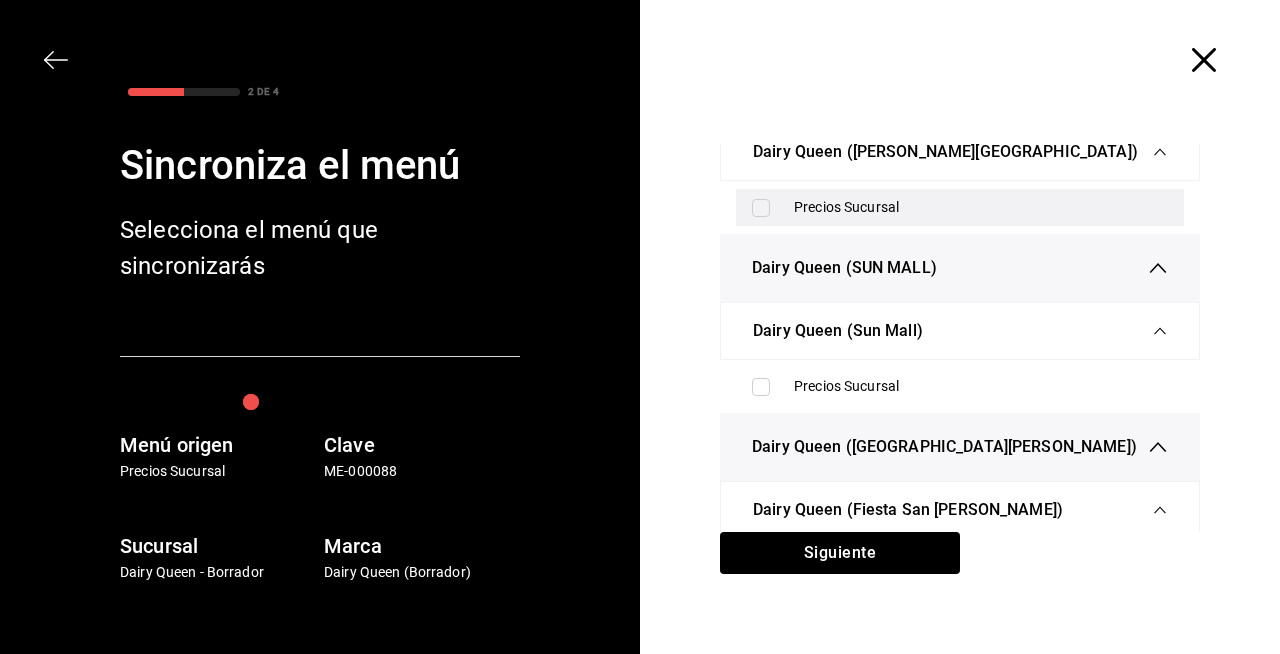 click on "Precios Sucursal" at bounding box center [981, 207] 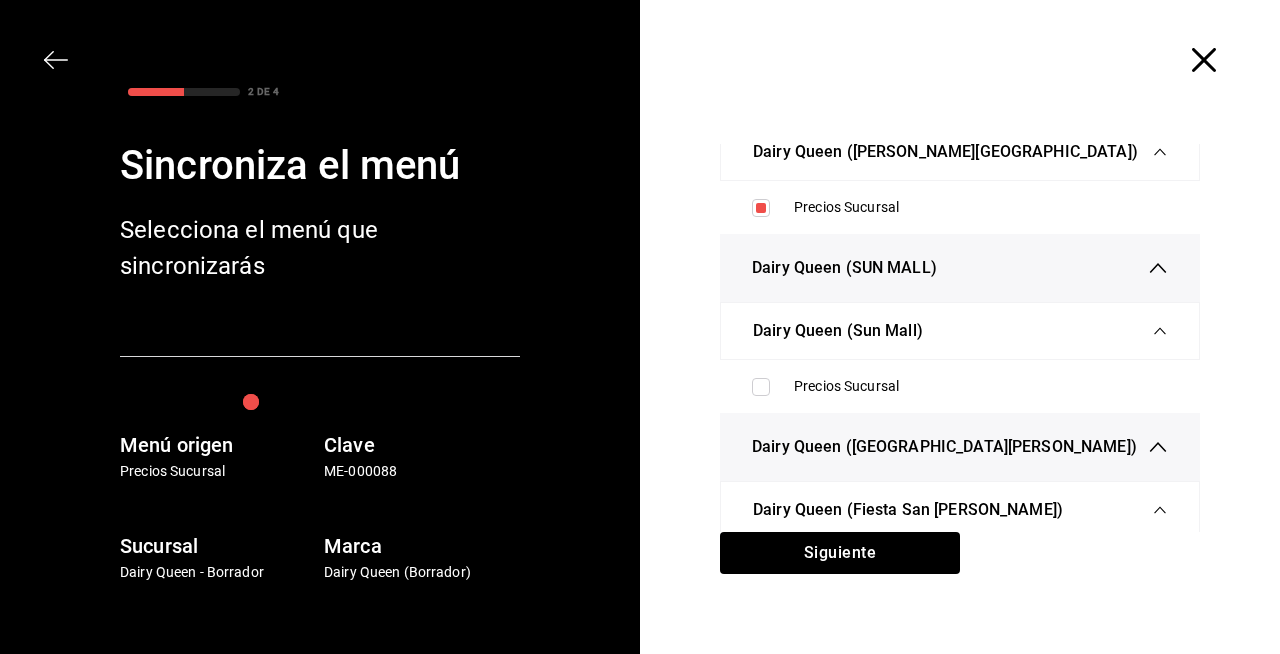 click on "Precios Sucursal" at bounding box center (960, 386) 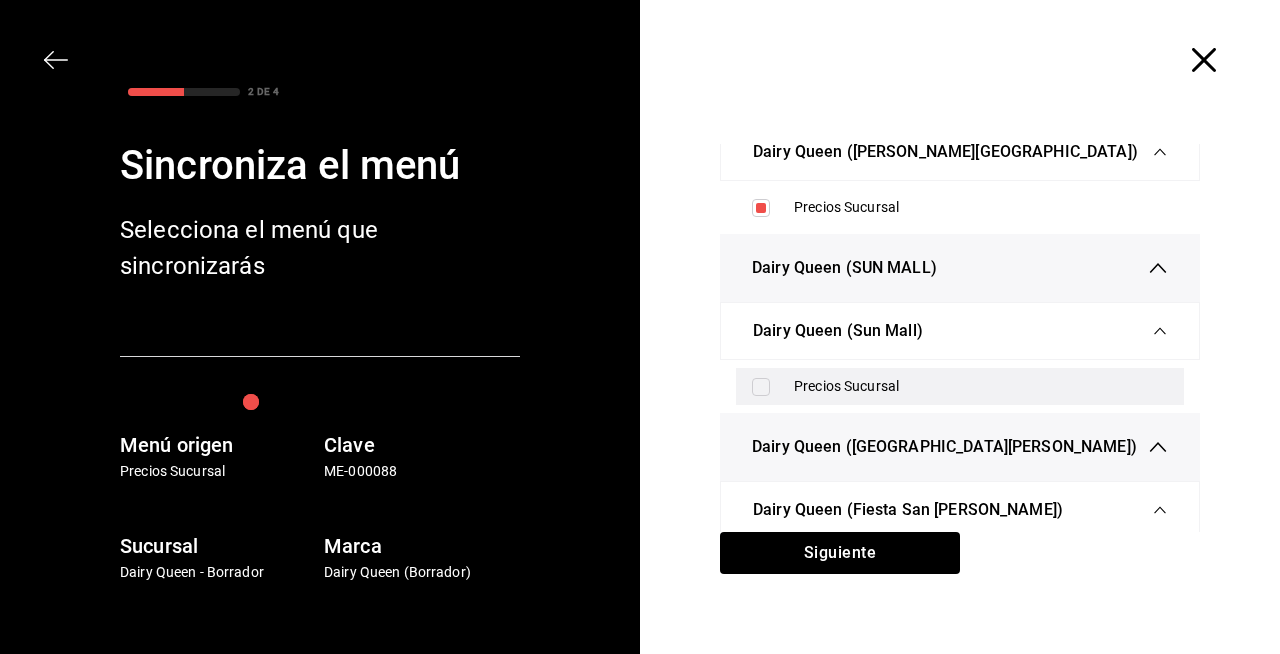 click on "Precios Sucursal" at bounding box center (981, 386) 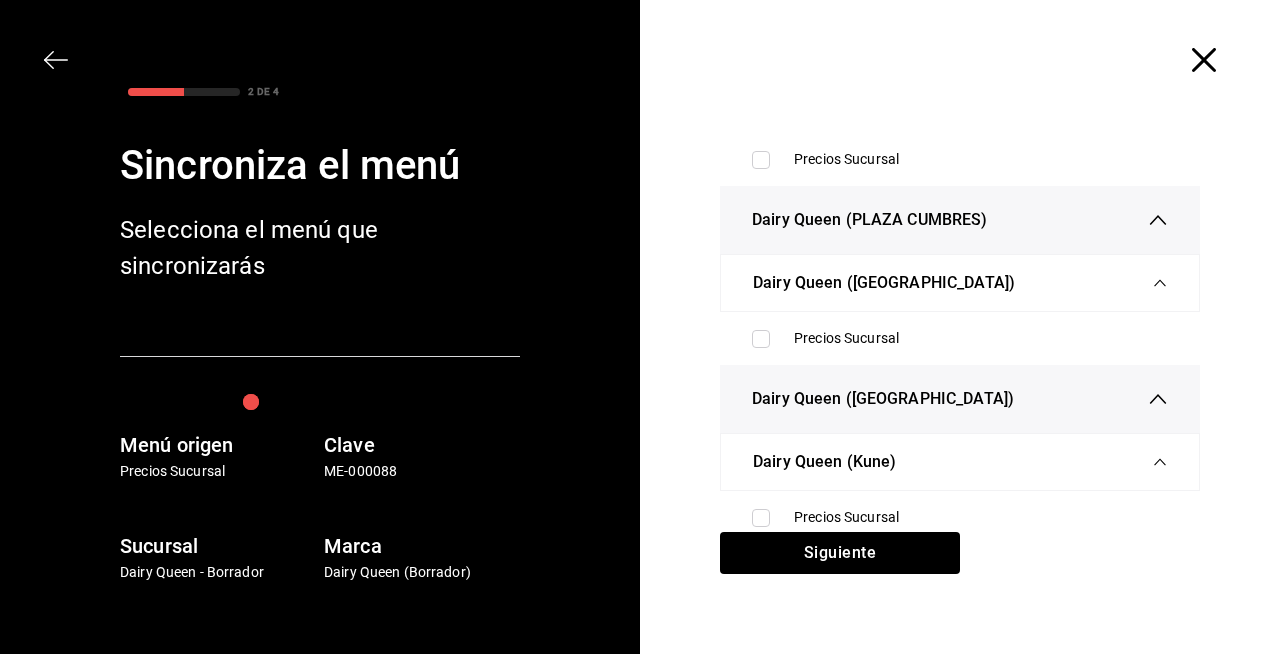 scroll, scrollTop: 3904, scrollLeft: 0, axis: vertical 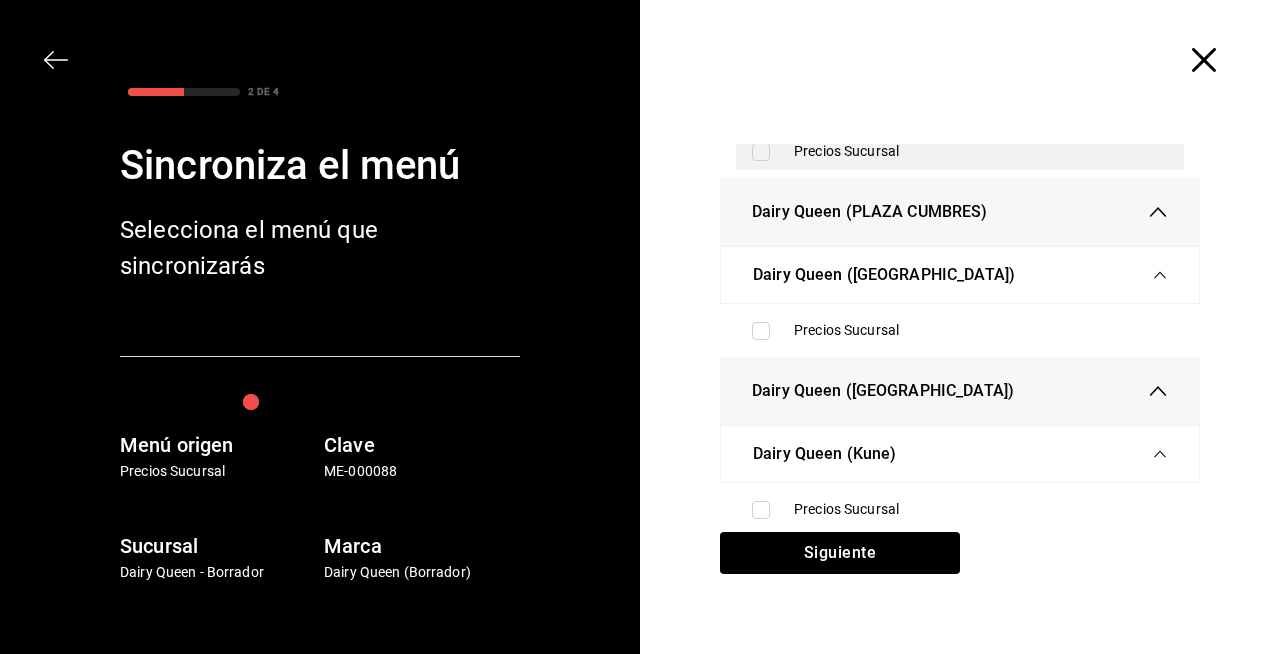 click on "Precios Sucursal" at bounding box center [981, 151] 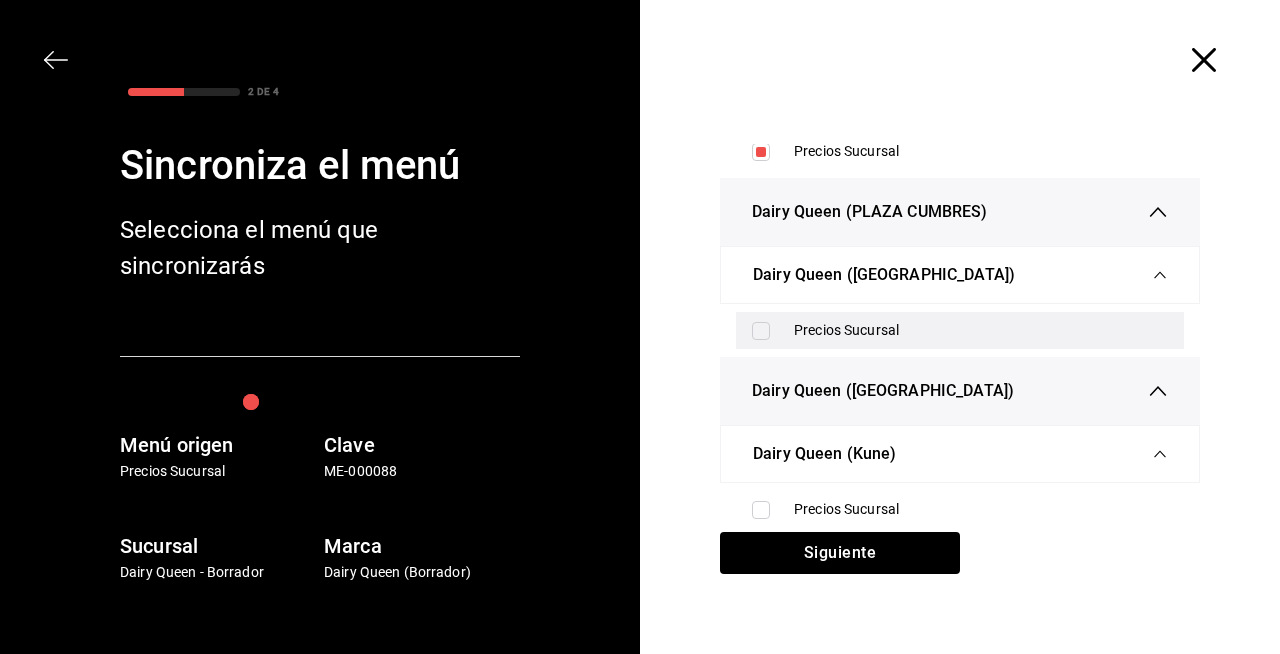 click on "Precios Sucursal" at bounding box center [981, 330] 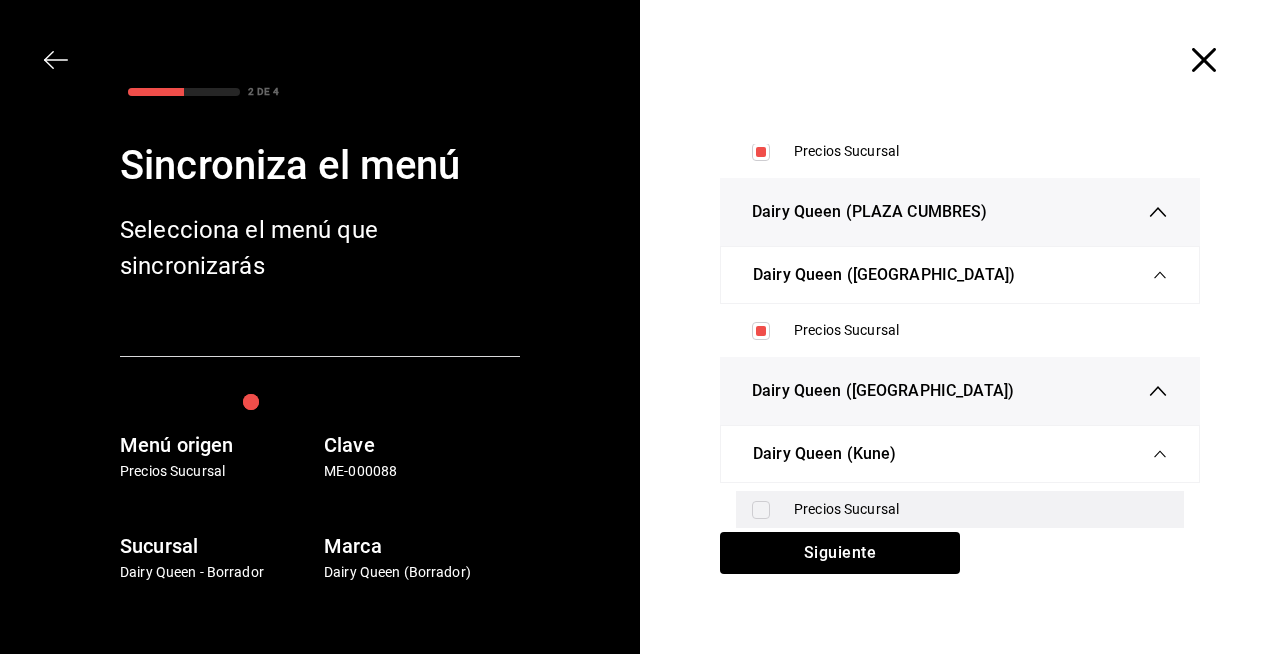 click on "Precios Sucursal" at bounding box center (960, 509) 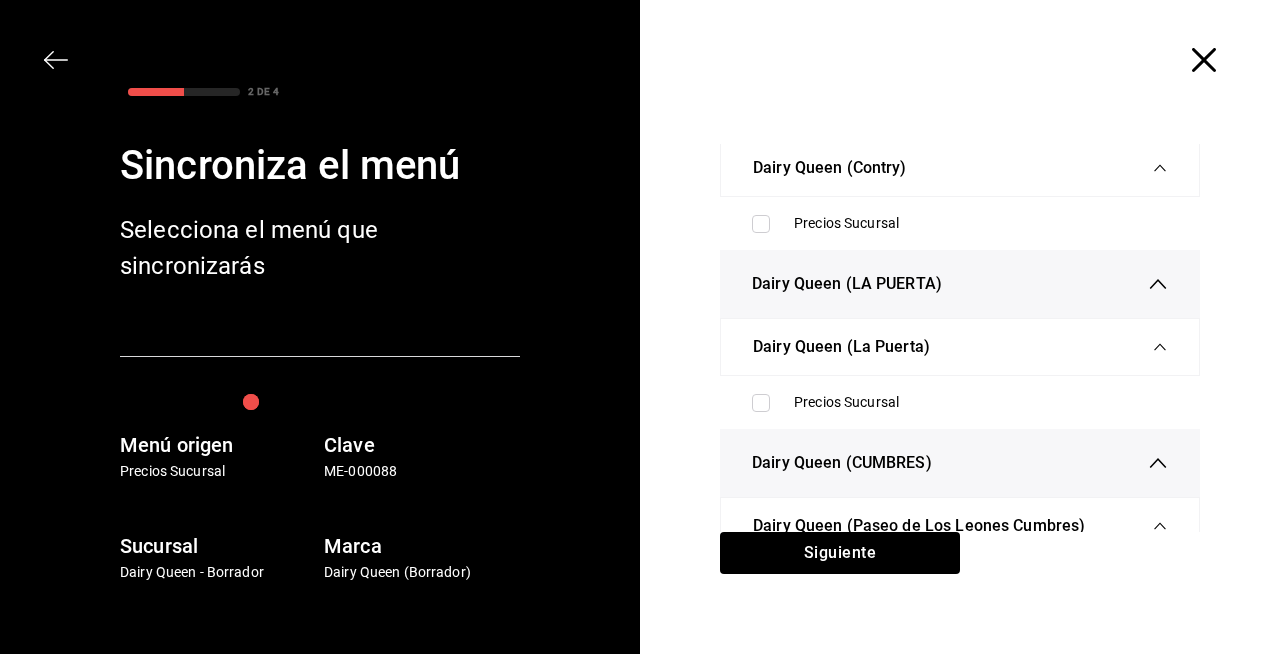 scroll, scrollTop: 4402, scrollLeft: 0, axis: vertical 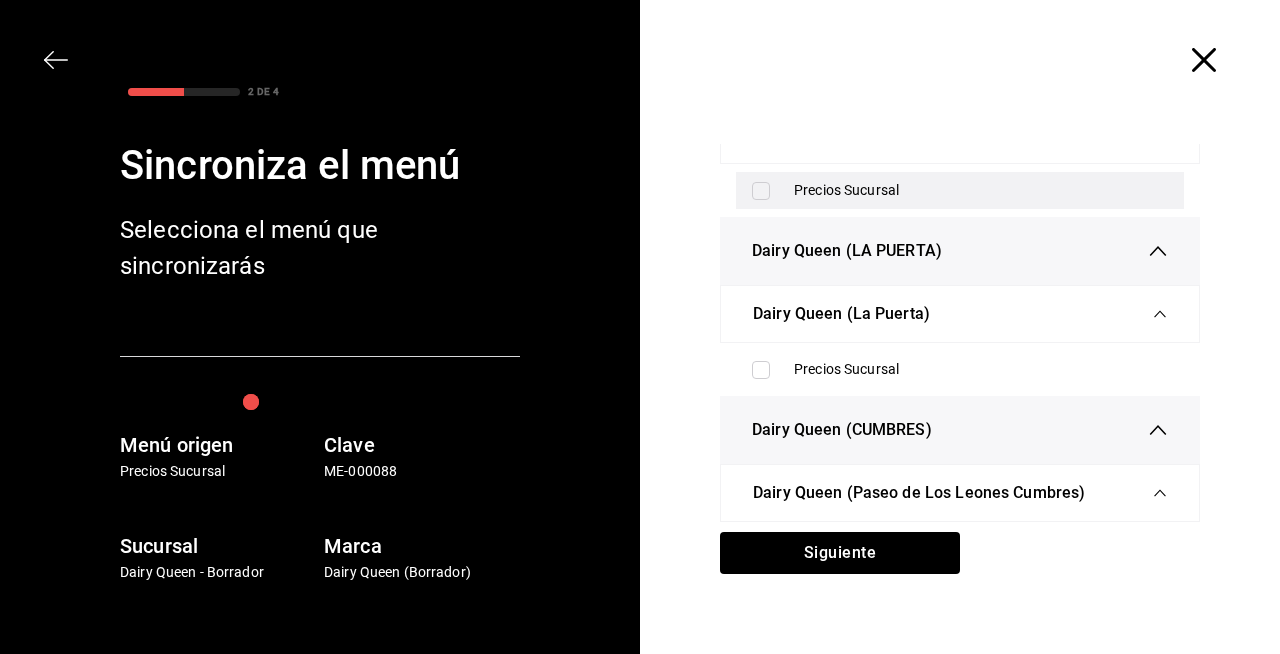 click on "Precios Sucursal" at bounding box center (981, 190) 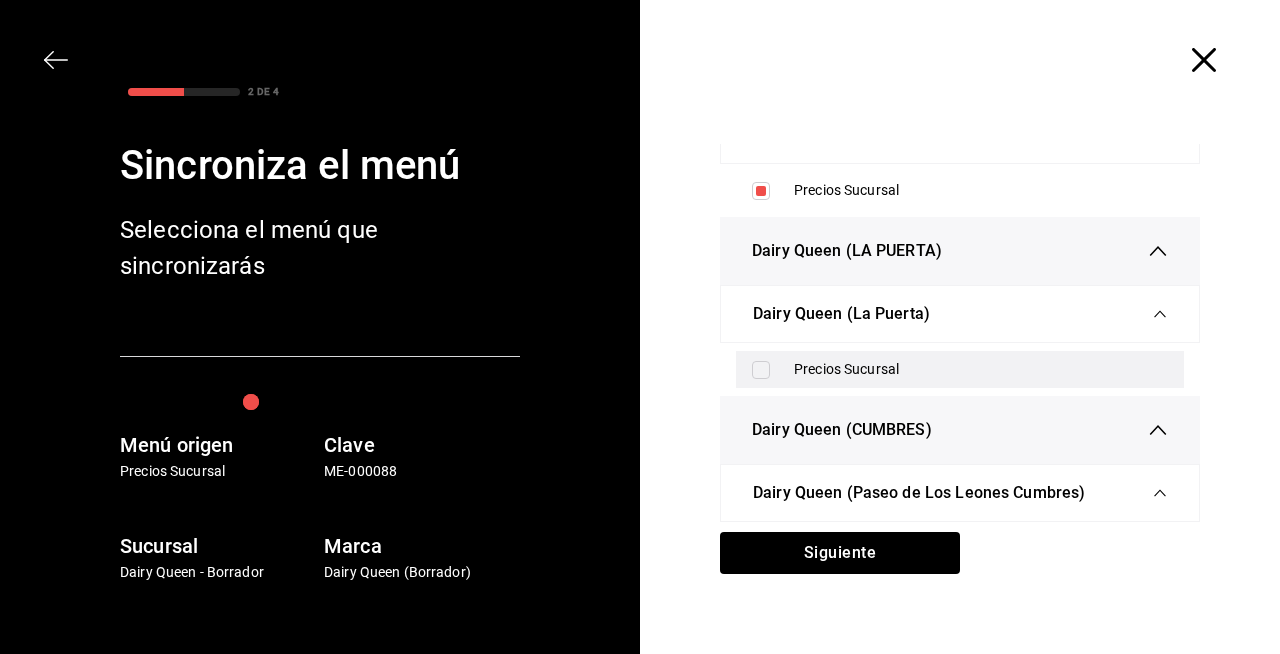 click on "Precios Sucursal" at bounding box center [981, 369] 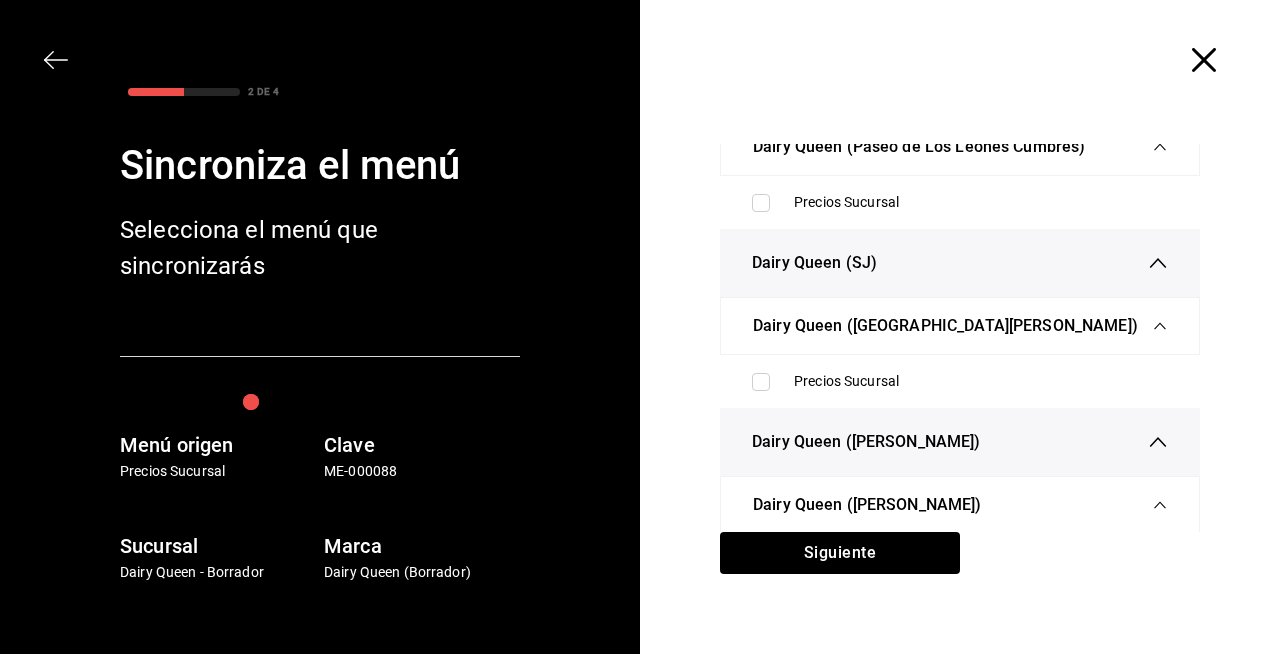 scroll, scrollTop: 4767, scrollLeft: 0, axis: vertical 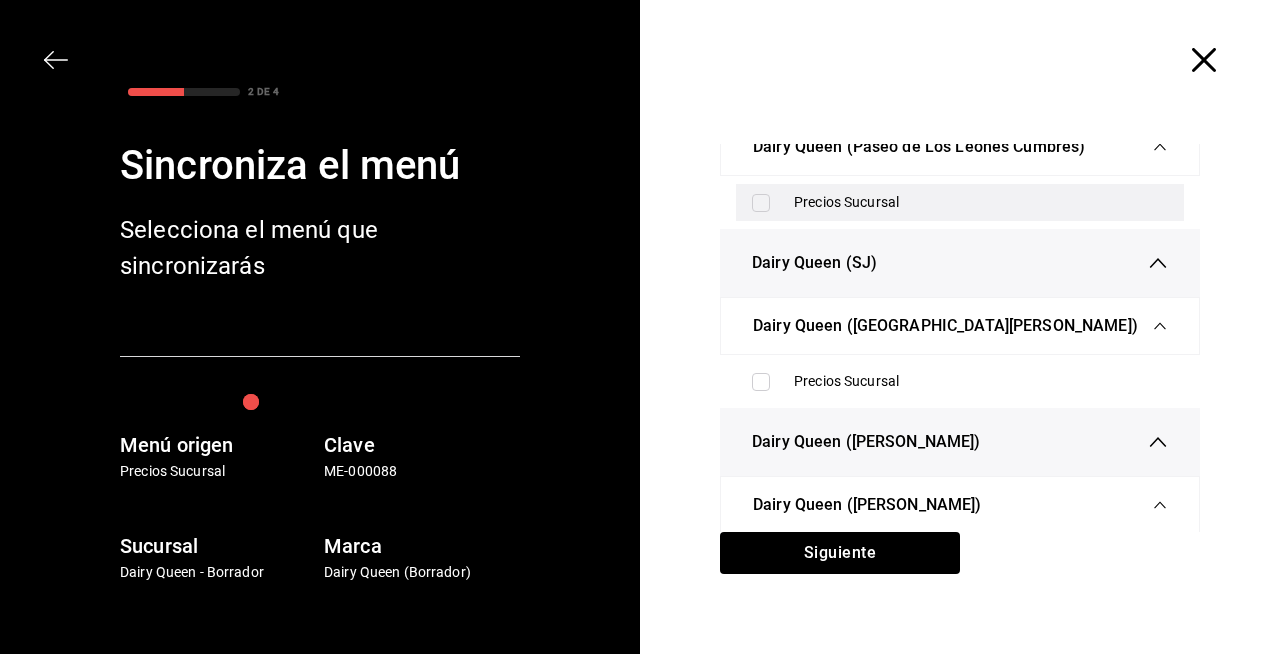 click on "Precios Sucursal" at bounding box center (981, 202) 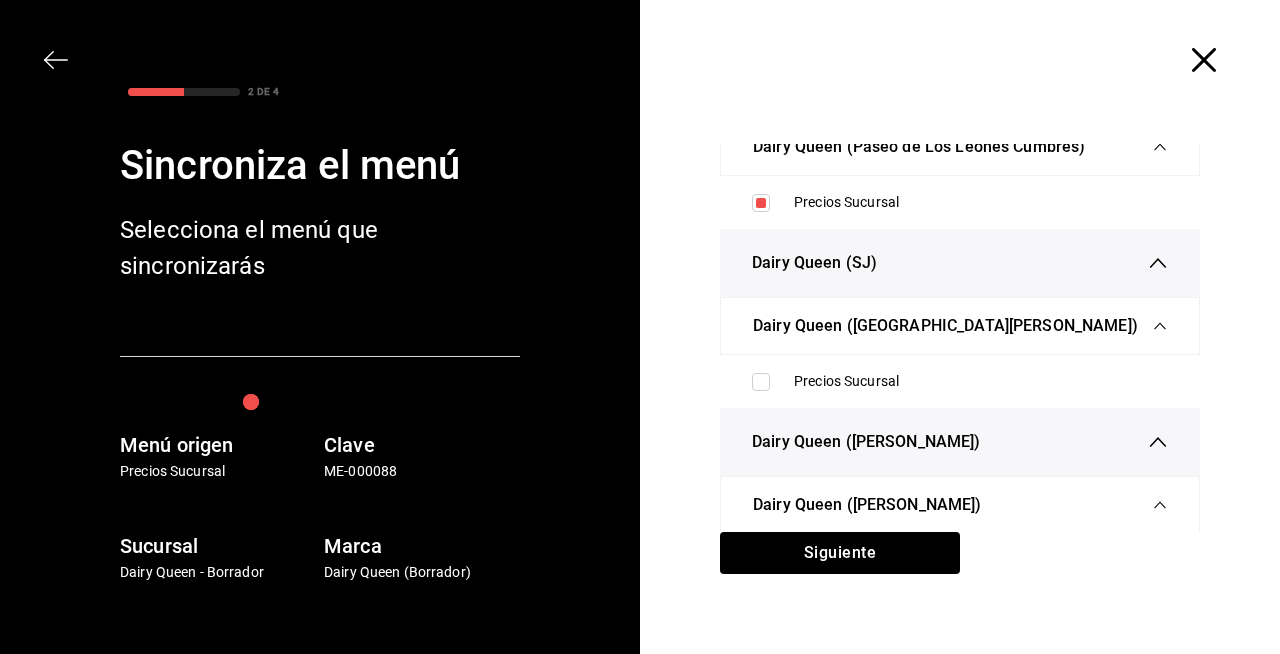click on "Dairy Queen ([GEOGRAPHIC_DATA][PERSON_NAME])" at bounding box center [960, 326] 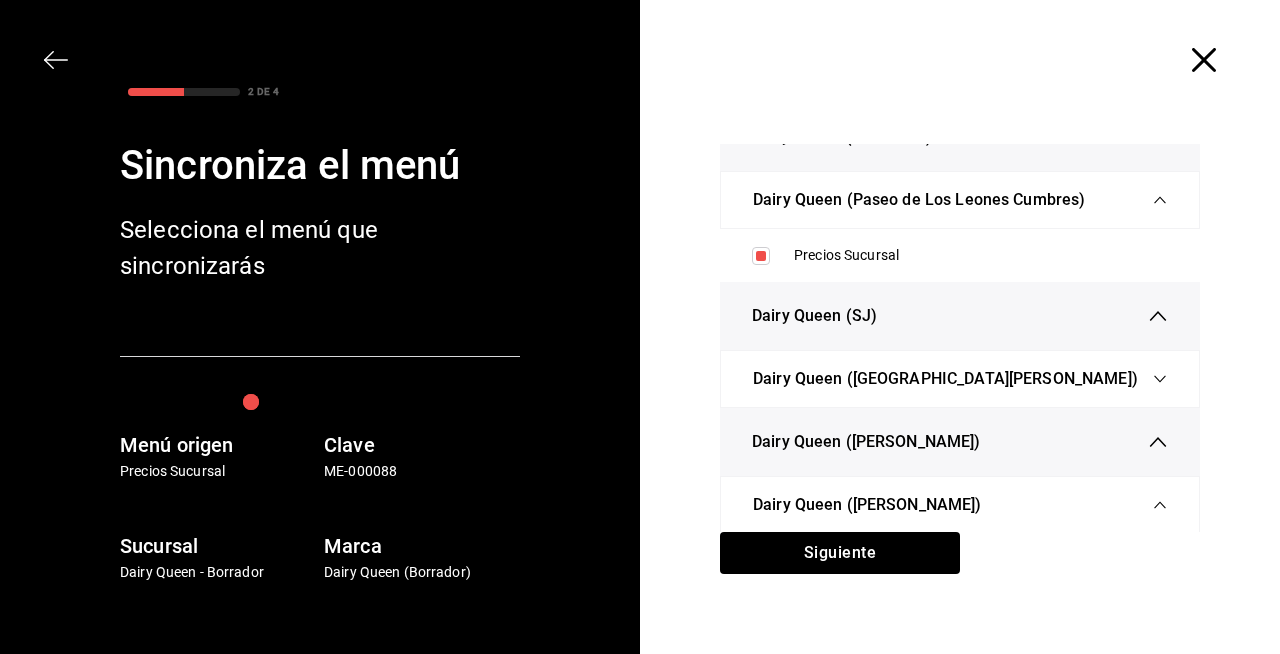scroll, scrollTop: 4714, scrollLeft: 0, axis: vertical 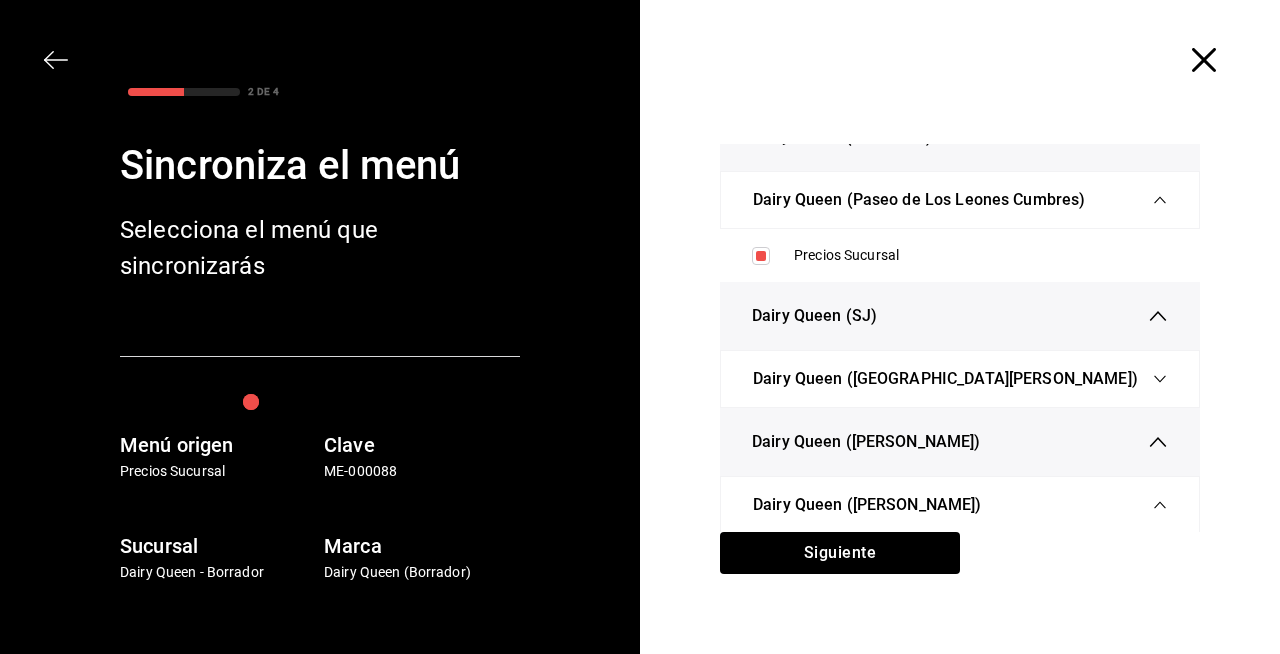 click on "Dairy Queen ([GEOGRAPHIC_DATA][PERSON_NAME])" at bounding box center (960, 379) 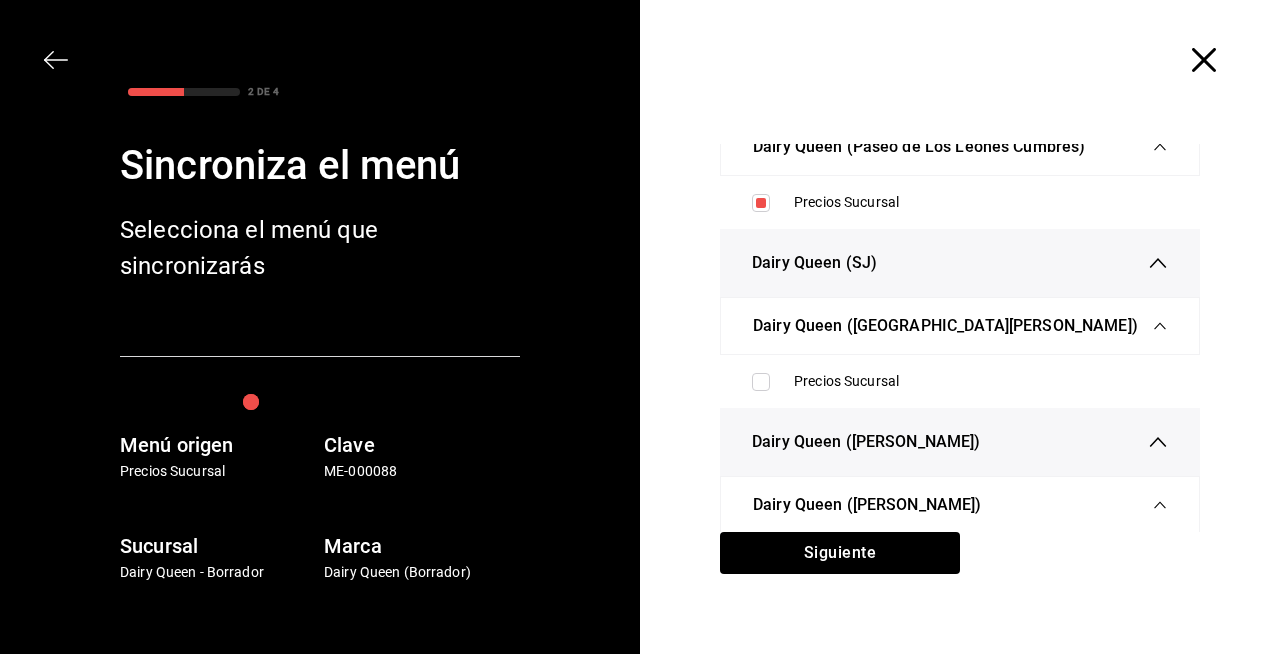scroll, scrollTop: 4767, scrollLeft: 0, axis: vertical 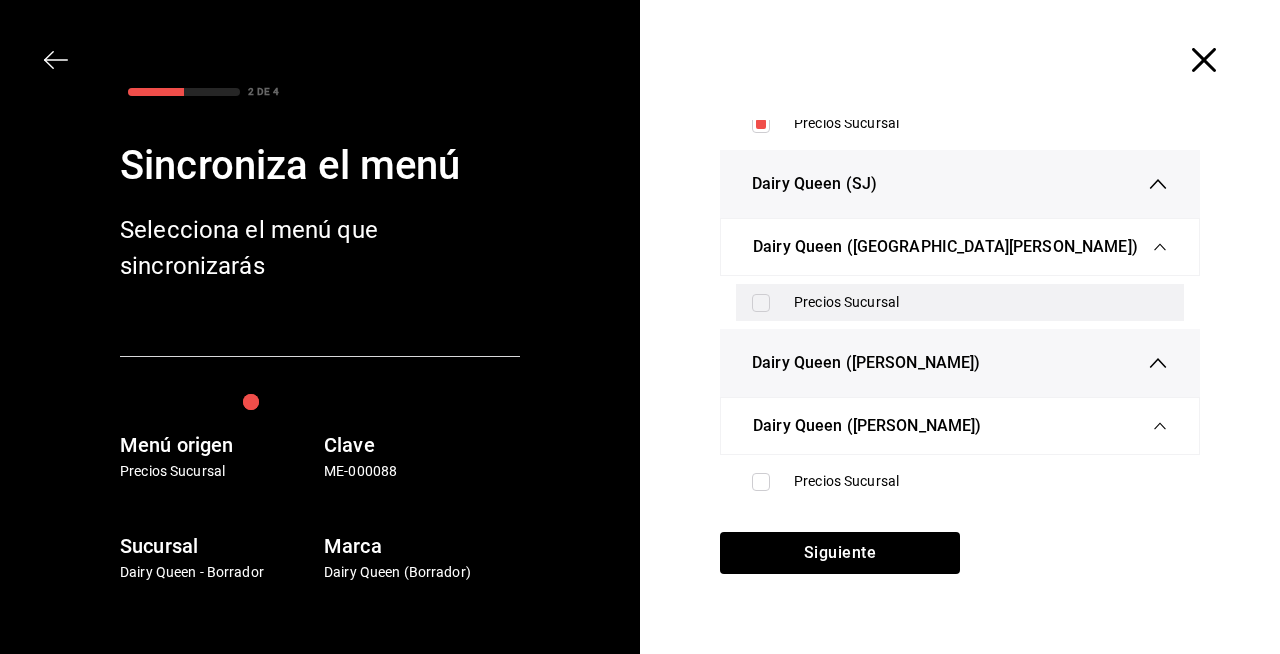 click on "Precios Sucursal" at bounding box center (981, 302) 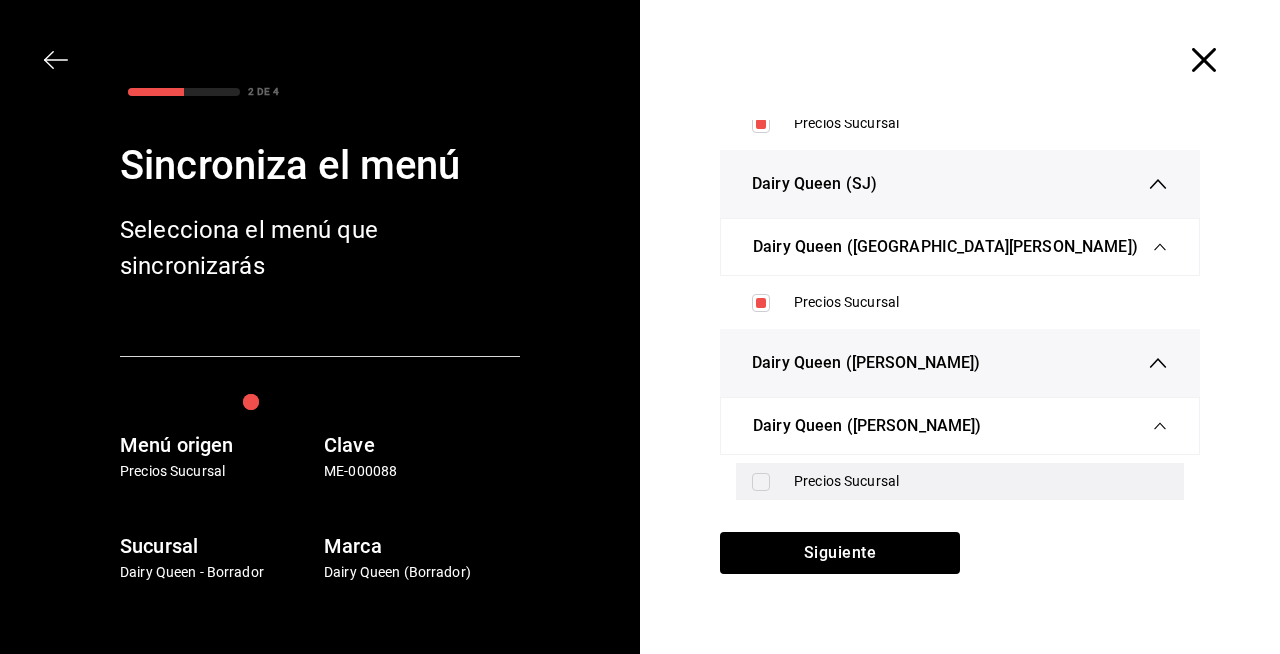 click on "Precios Sucursal" at bounding box center [981, 481] 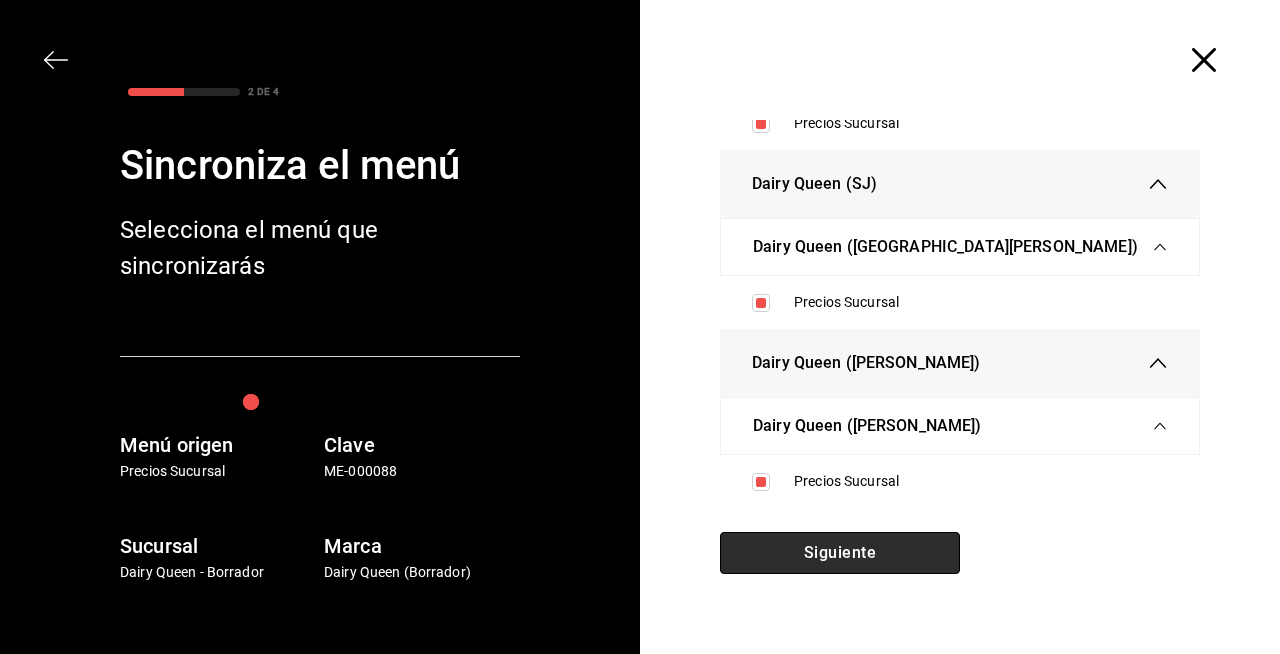 click on "Siguiente" at bounding box center [840, 553] 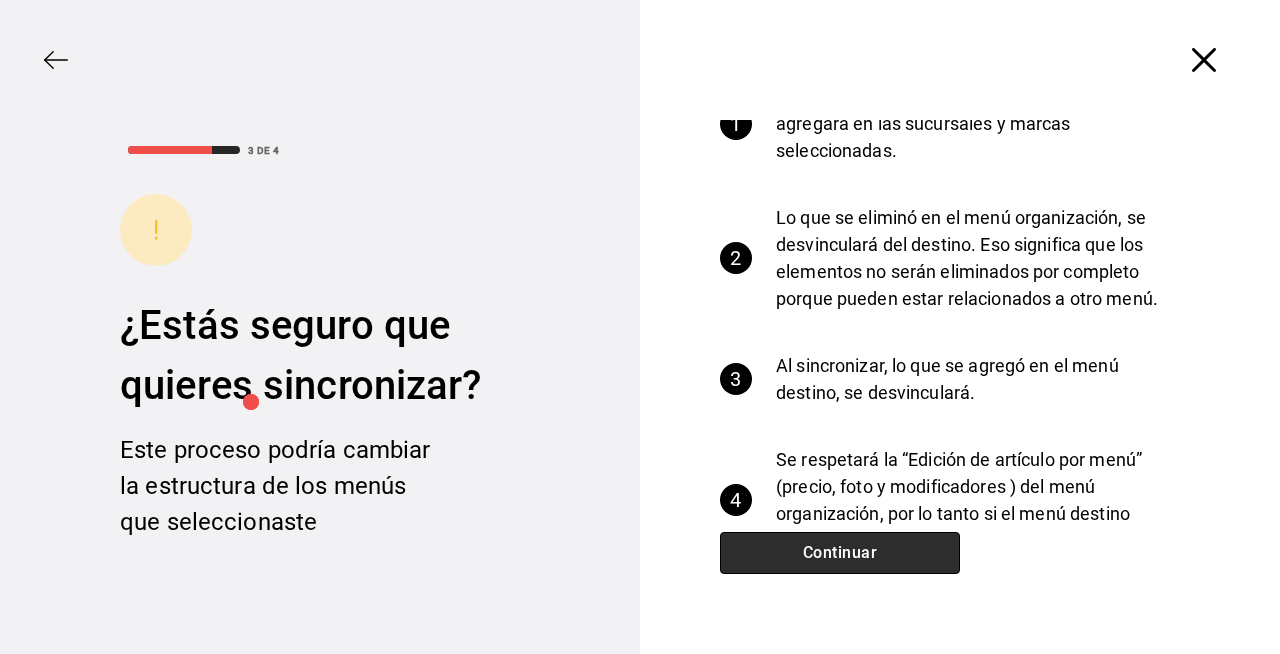 click on "Continuar" at bounding box center [840, 553] 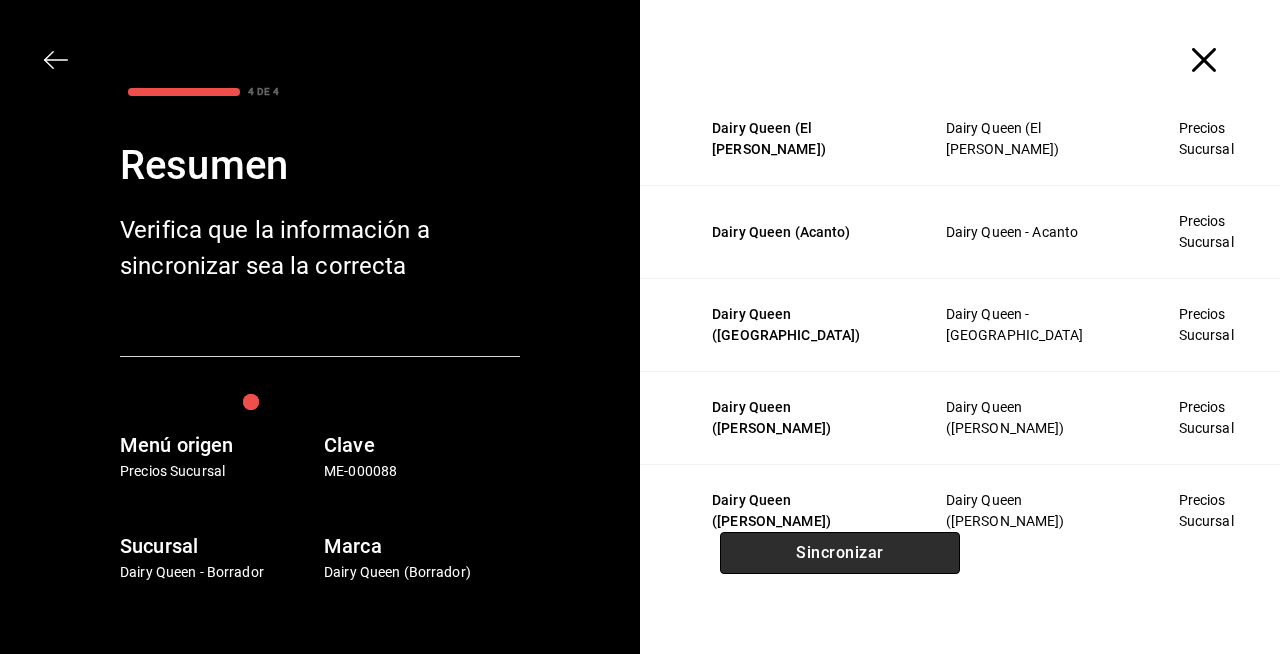 click on "Sincronizar" at bounding box center [840, 553] 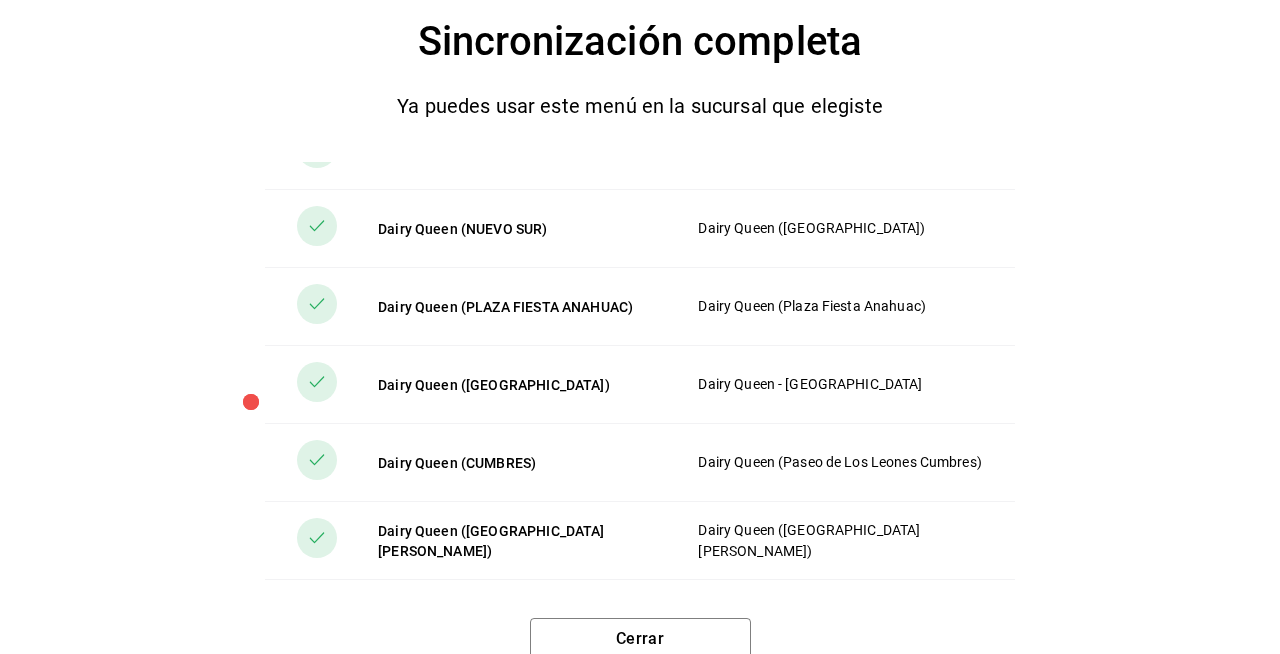 scroll, scrollTop: 1890, scrollLeft: 0, axis: vertical 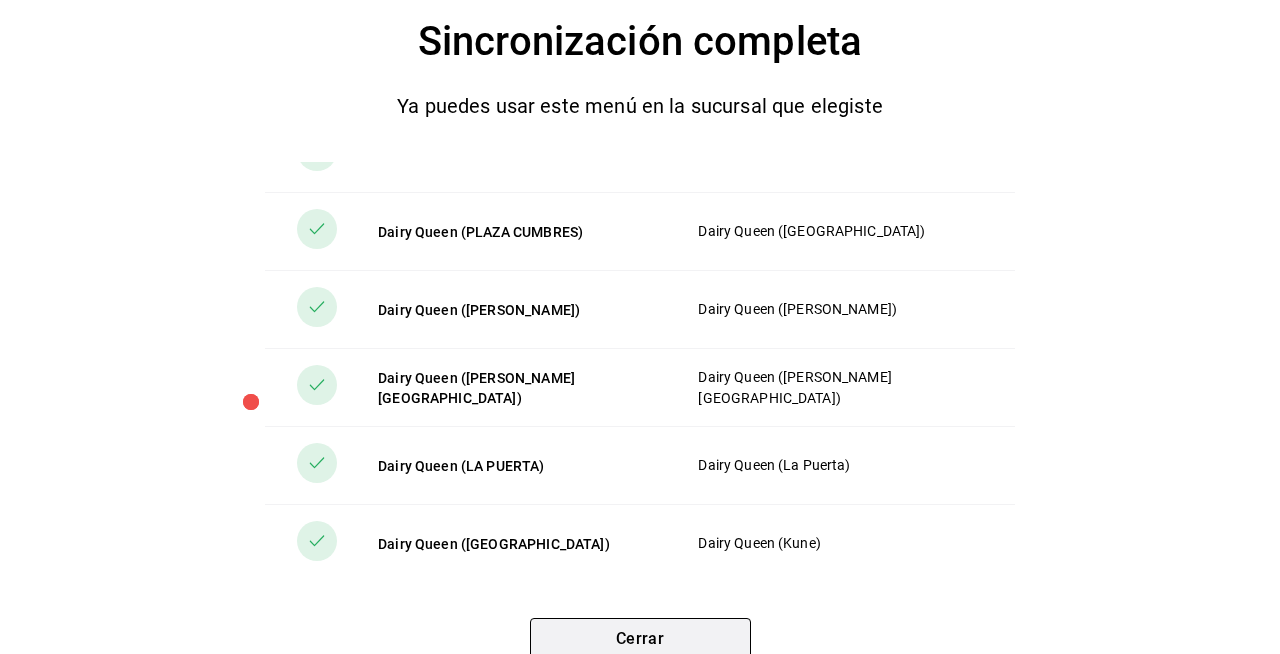 click on "Cerrar" at bounding box center [640, 639] 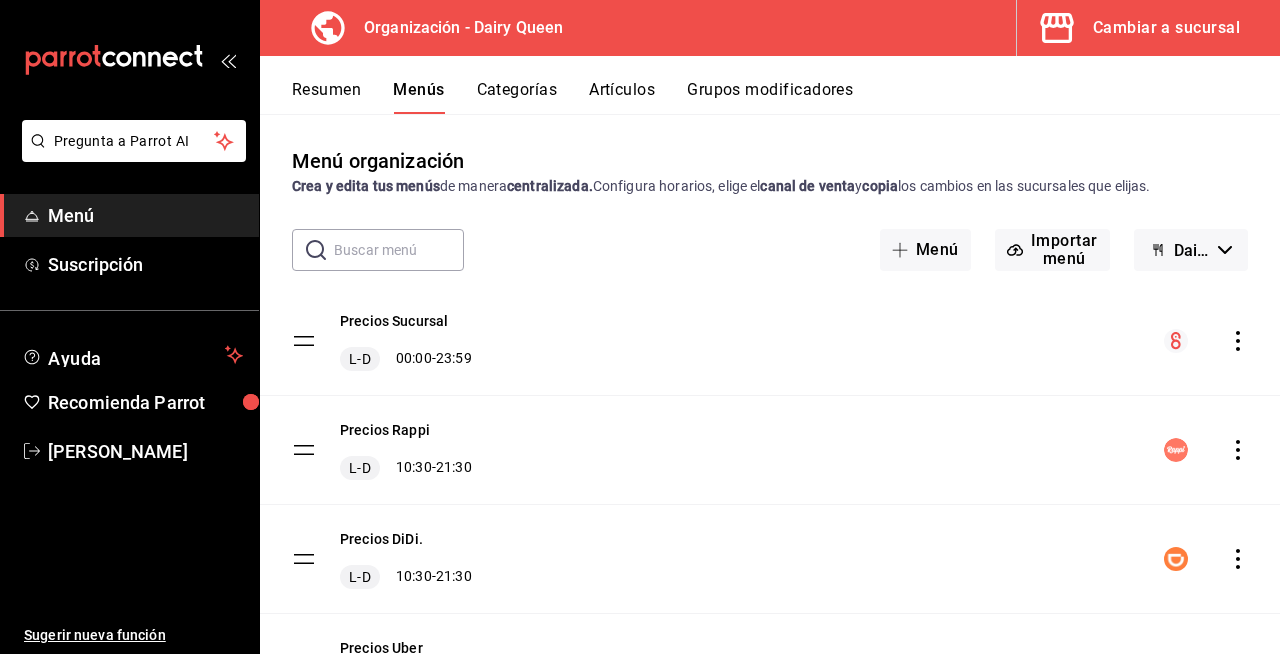 click on "Resumen" at bounding box center (326, 97) 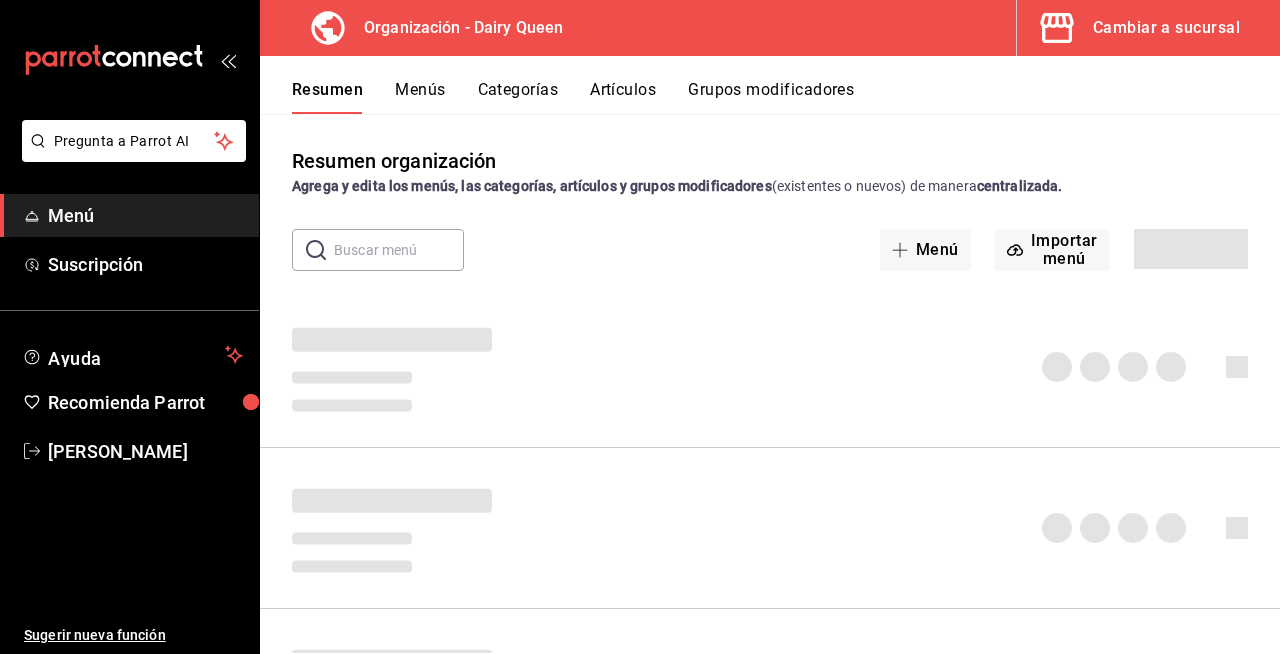 click on "Cambiar a sucursal" at bounding box center [1166, 28] 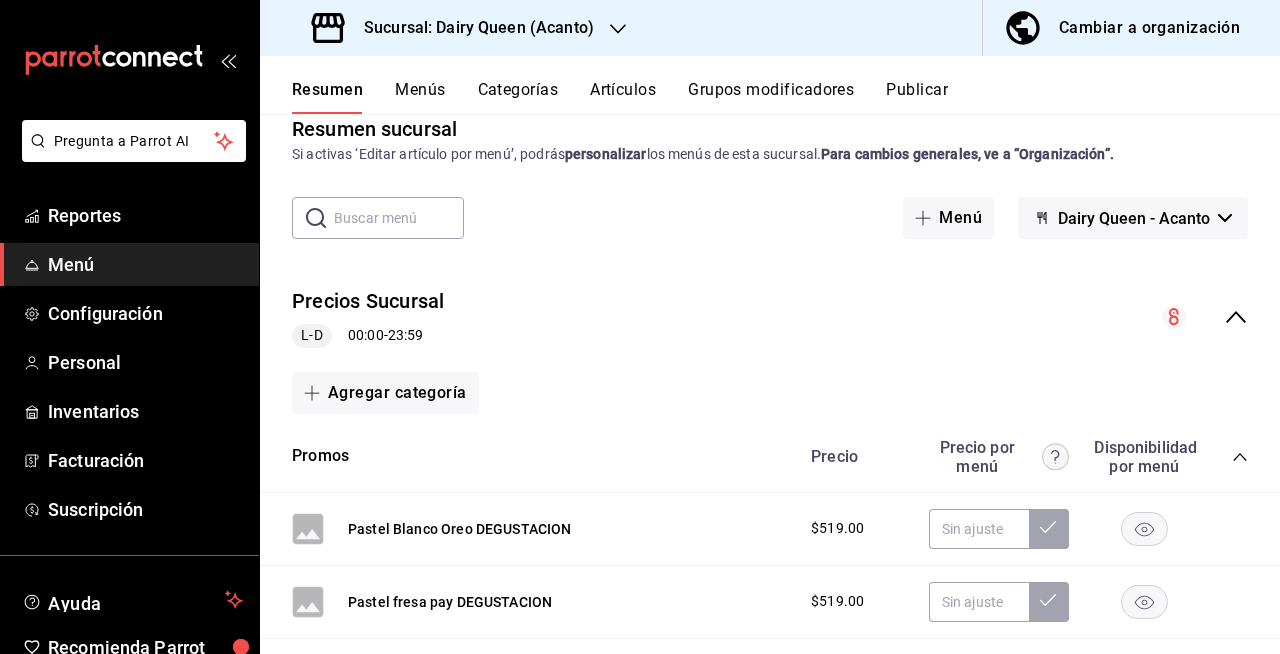 scroll, scrollTop: 0, scrollLeft: 0, axis: both 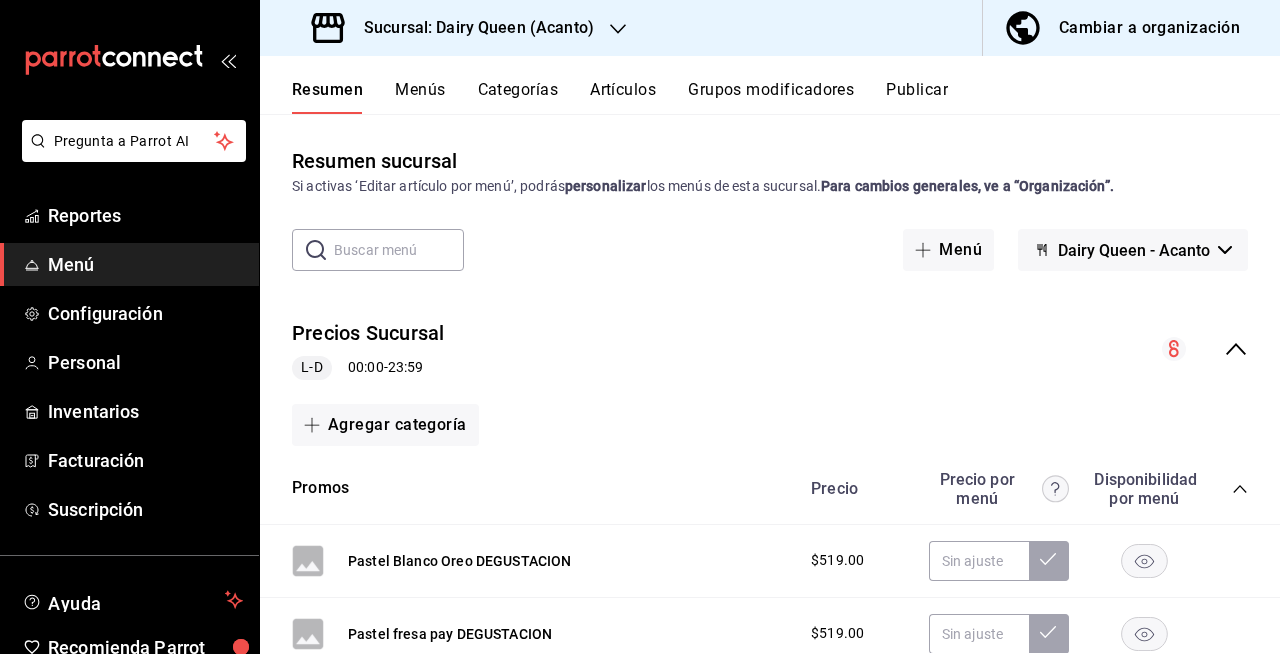 click on "Publicar" at bounding box center [917, 97] 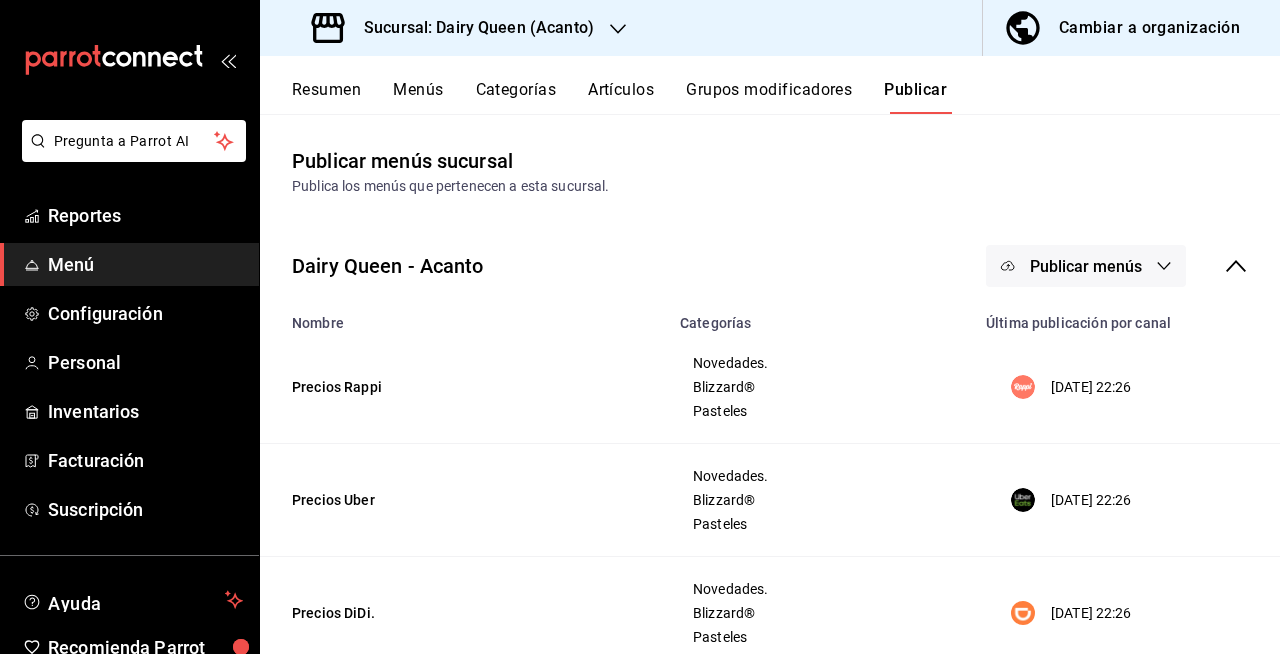click on "Publicar menús" at bounding box center (1086, 266) 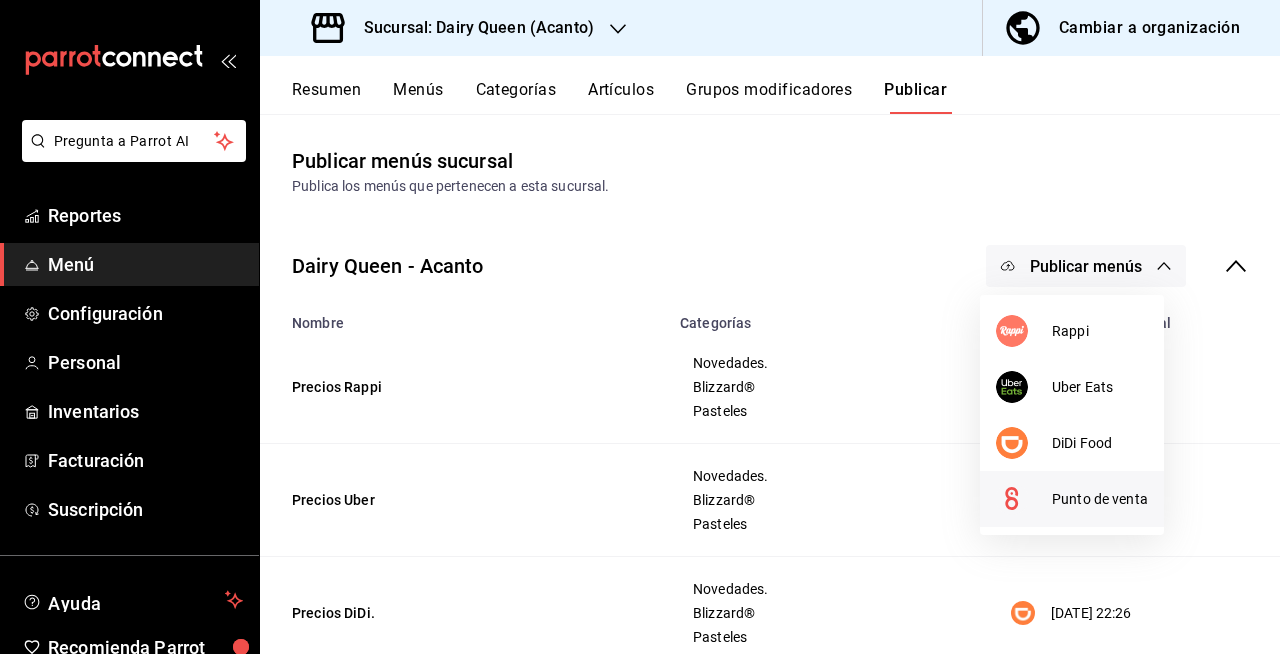 click on "Punto de venta" at bounding box center [1100, 499] 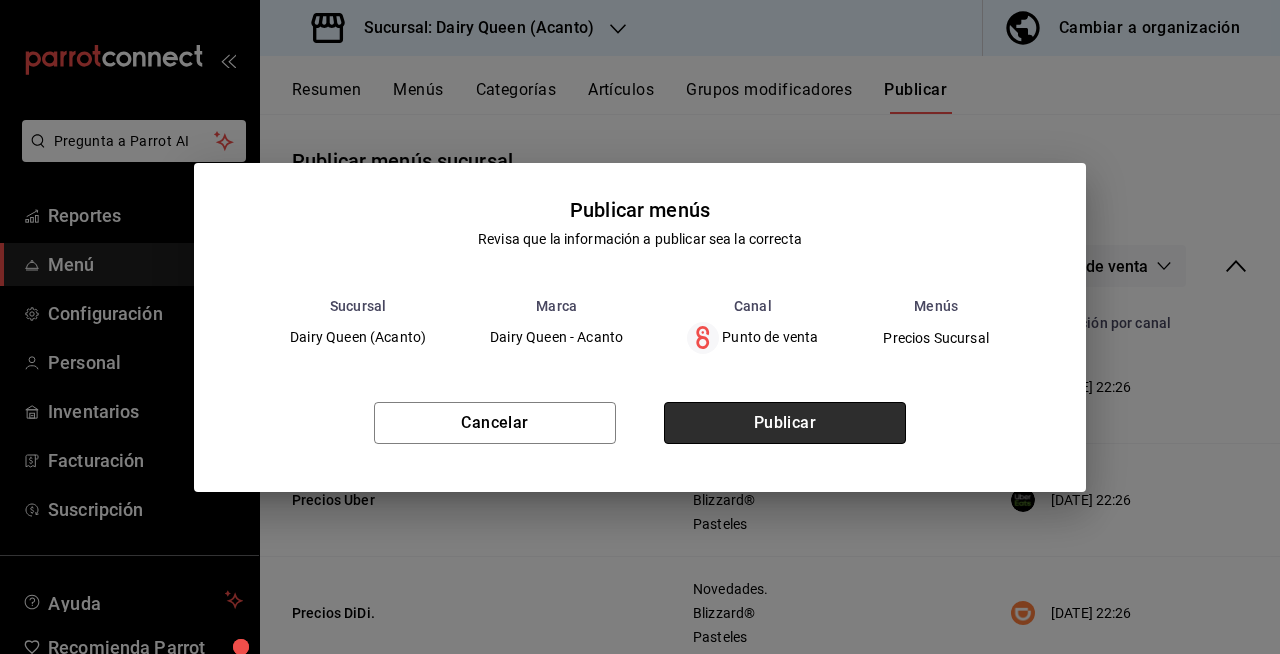 click on "Publicar" at bounding box center (785, 423) 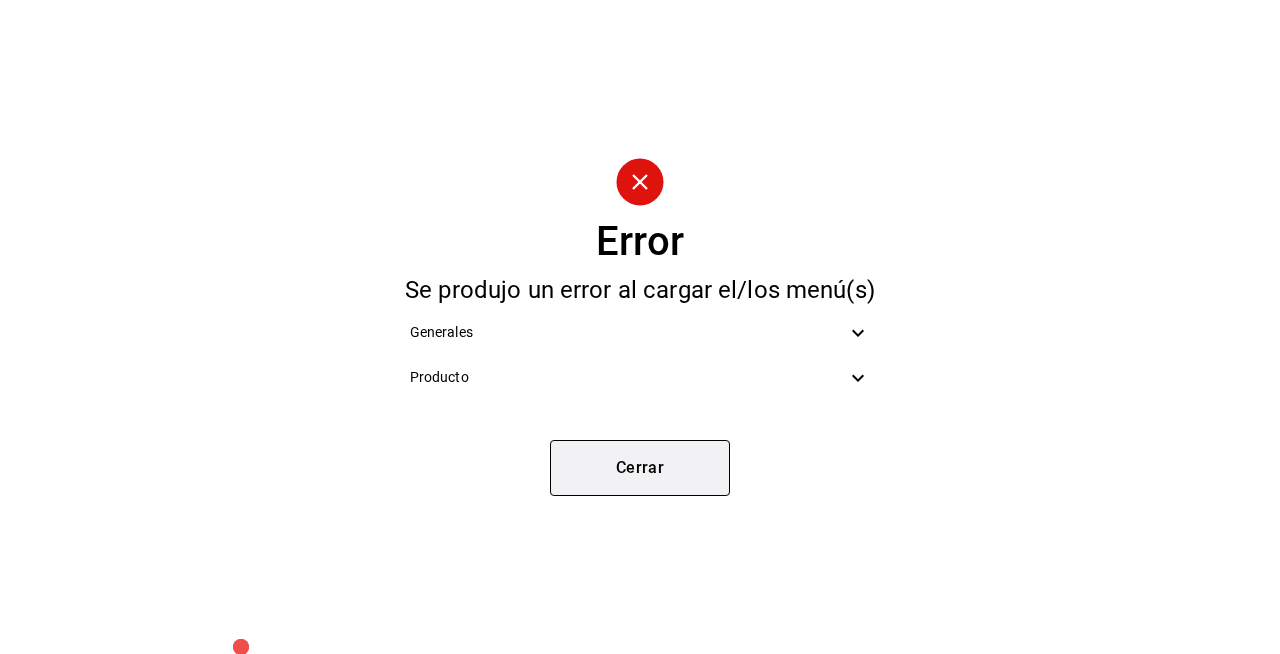 click on "Cerrar" at bounding box center [640, 468] 